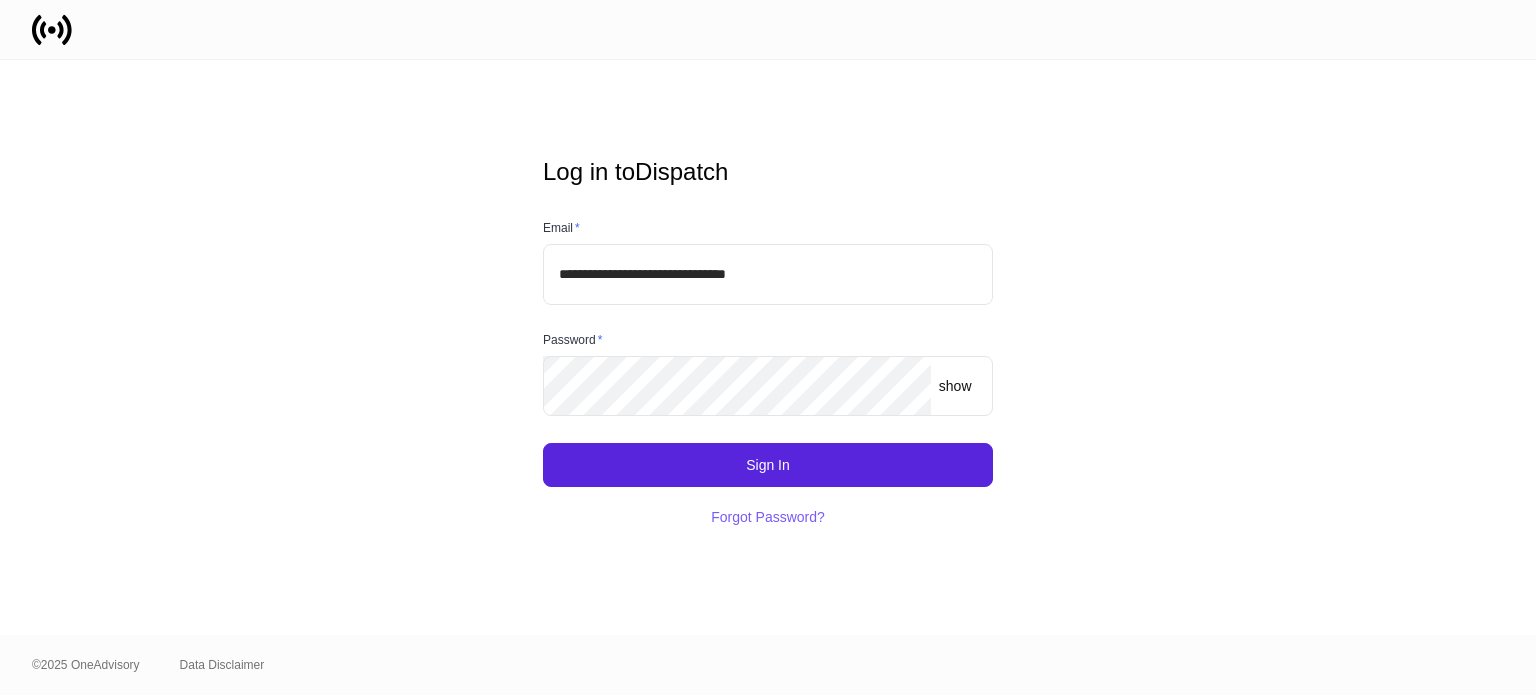 scroll, scrollTop: 0, scrollLeft: 0, axis: both 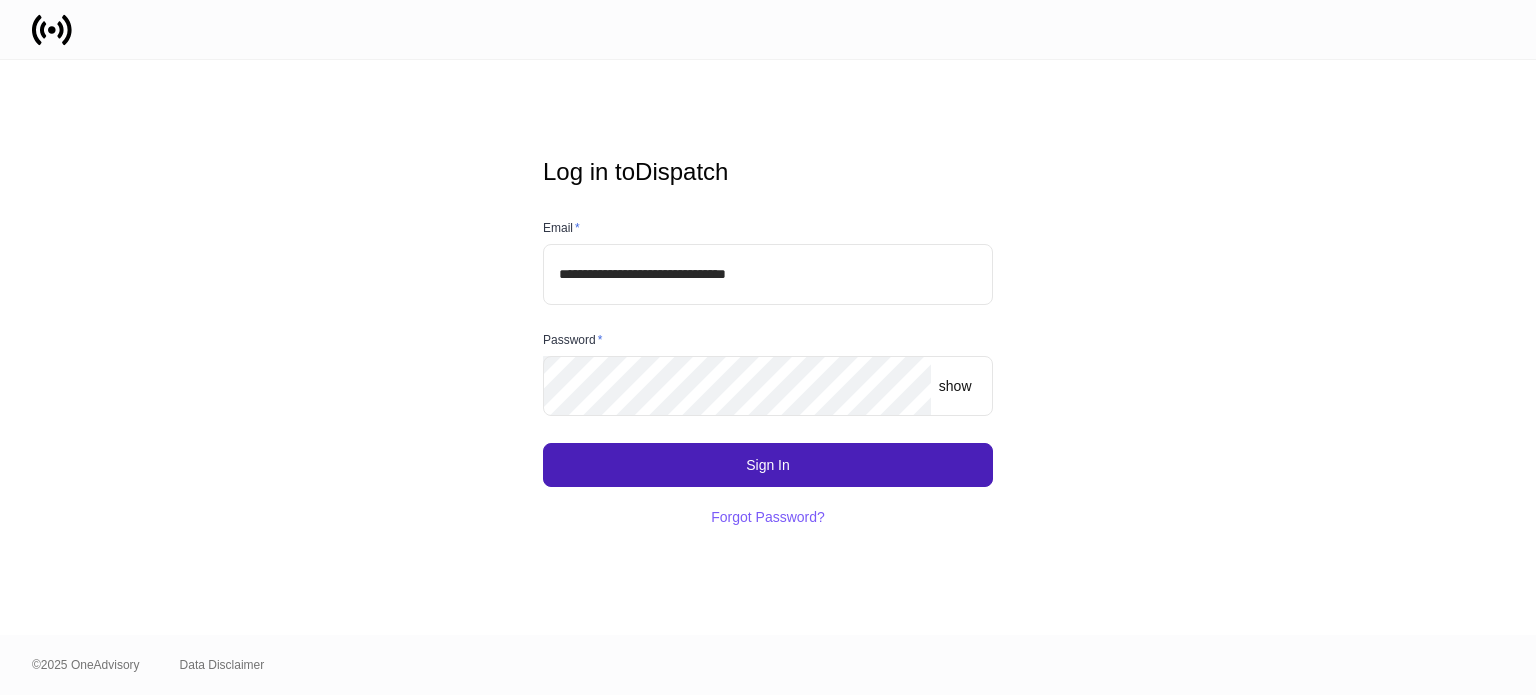 click on "Sign In" at bounding box center (768, 465) 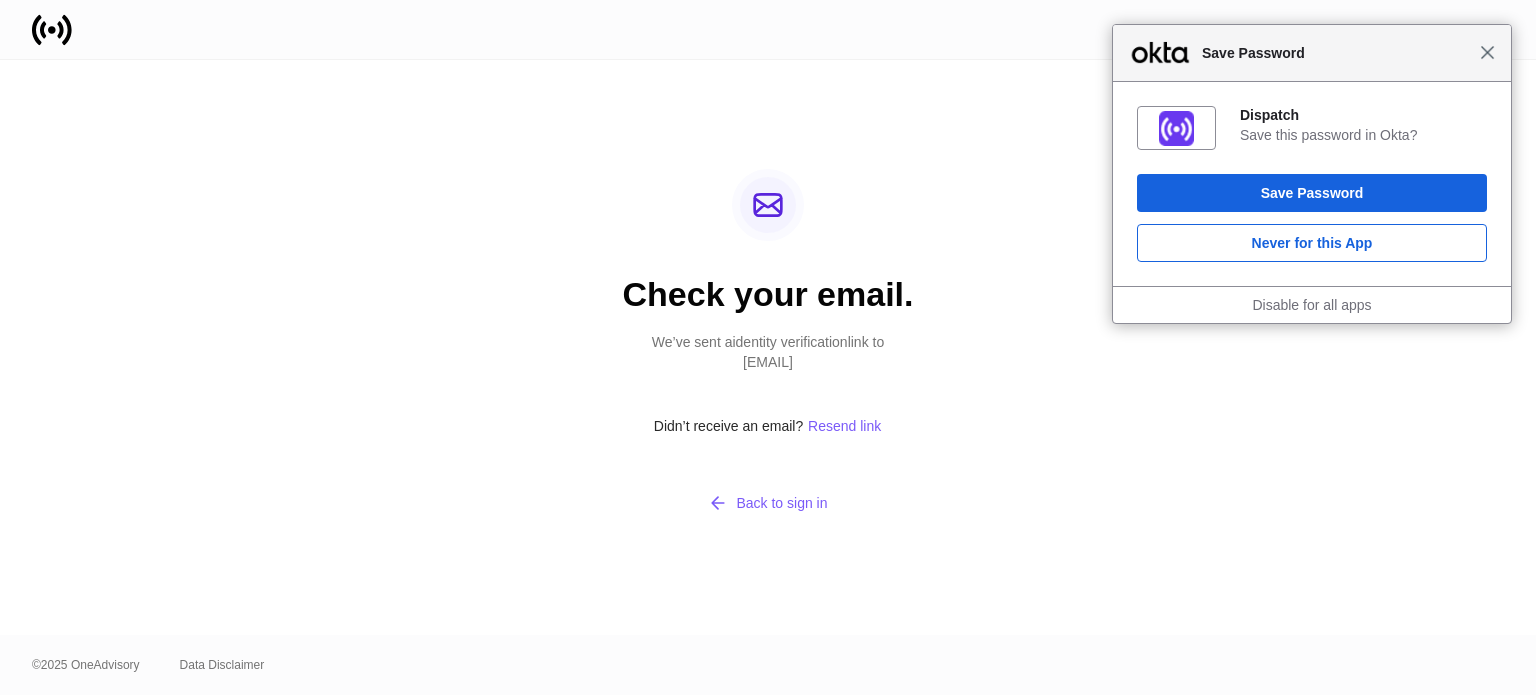 click on "Close" at bounding box center [1487, 52] 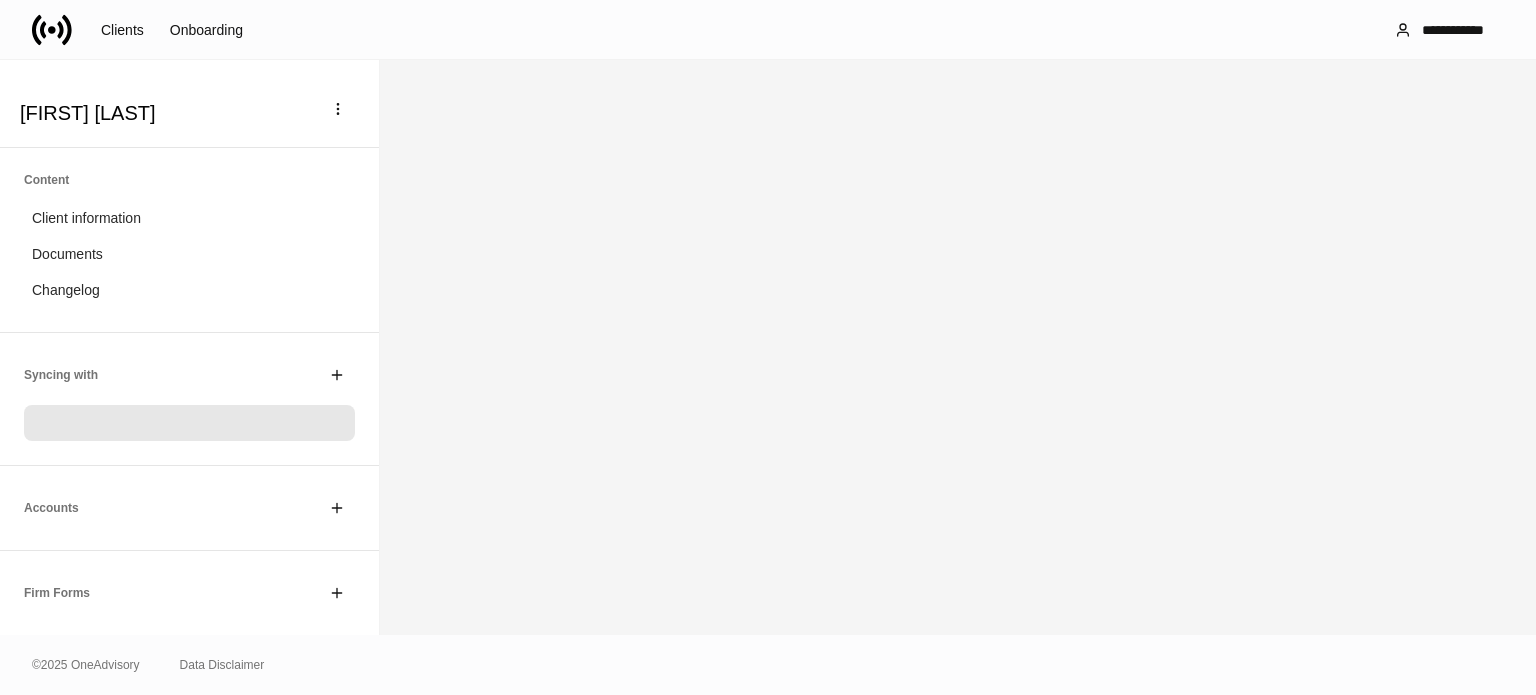 scroll, scrollTop: 0, scrollLeft: 0, axis: both 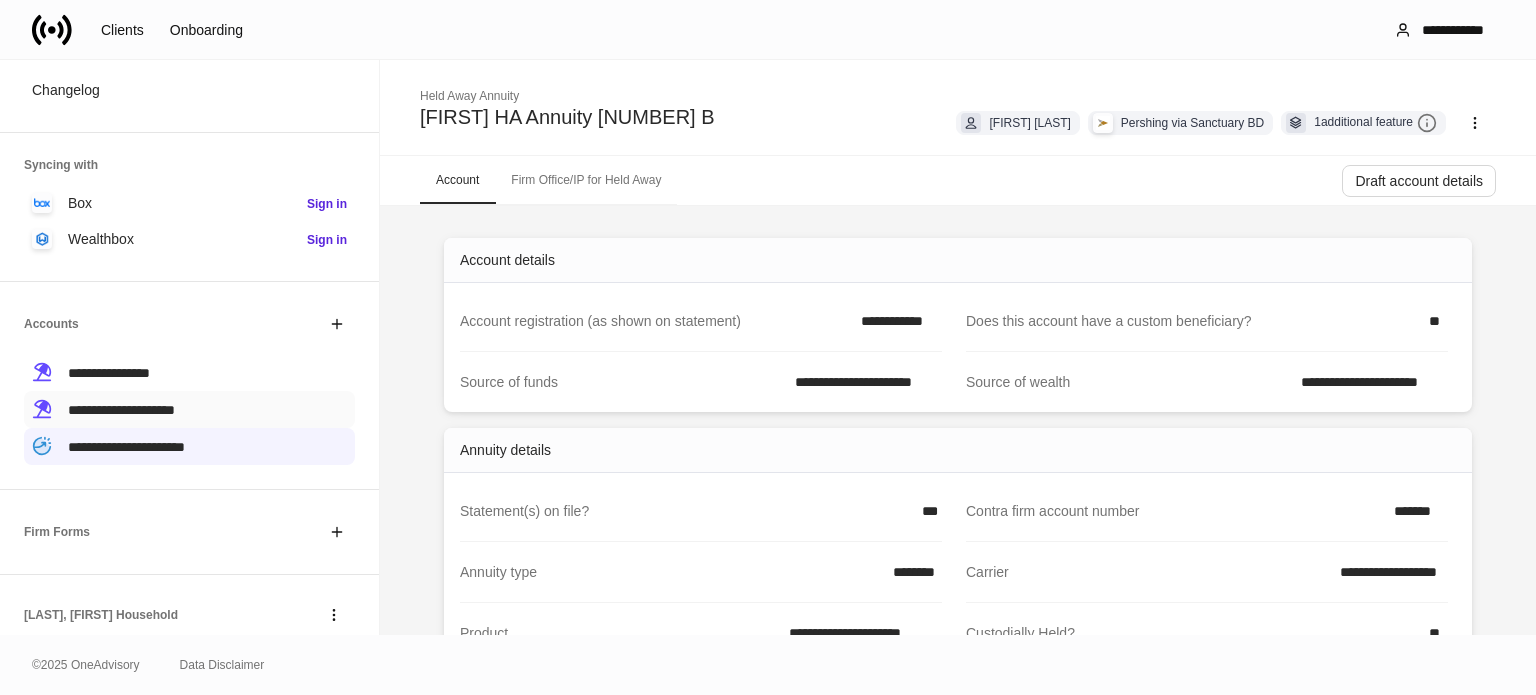 click on "**********" at bounding box center [121, 410] 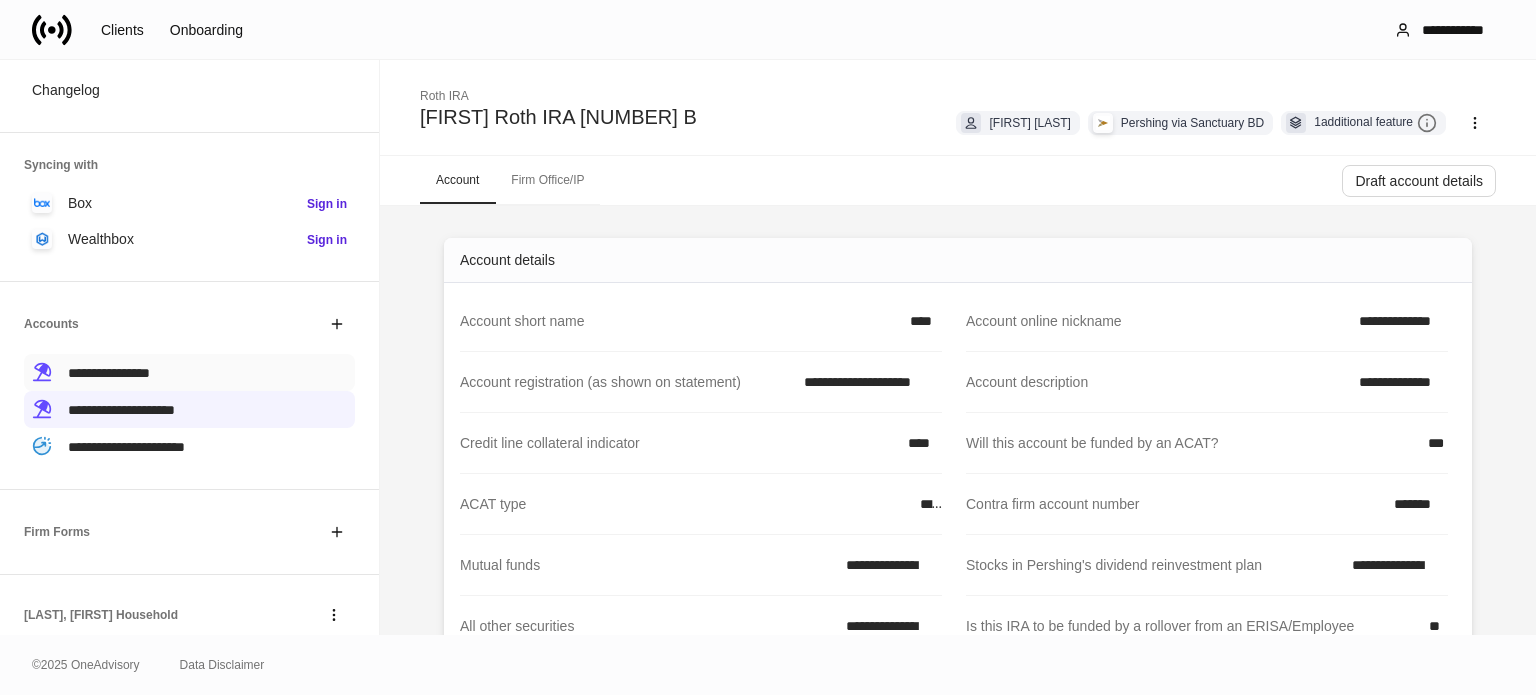 click on "**********" at bounding box center [109, 373] 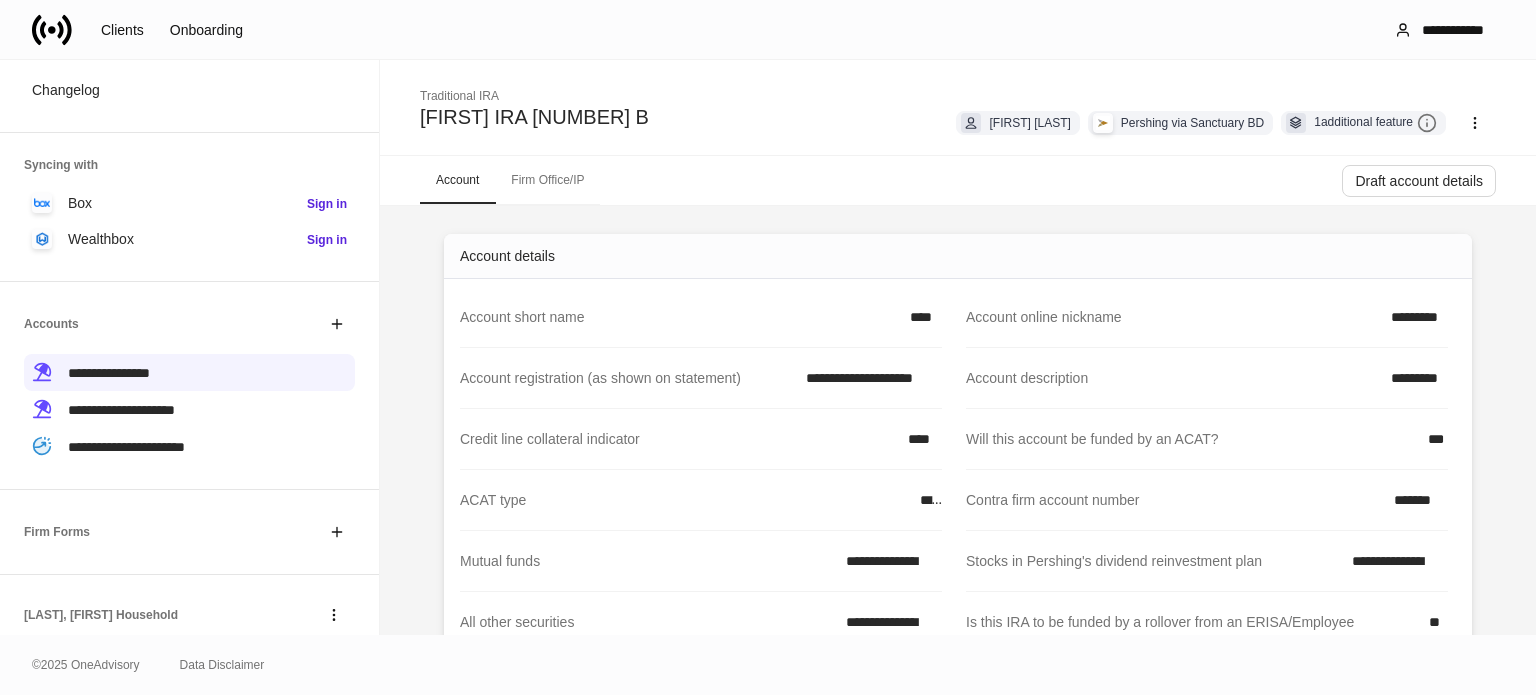 scroll, scrollTop: 0, scrollLeft: 0, axis: both 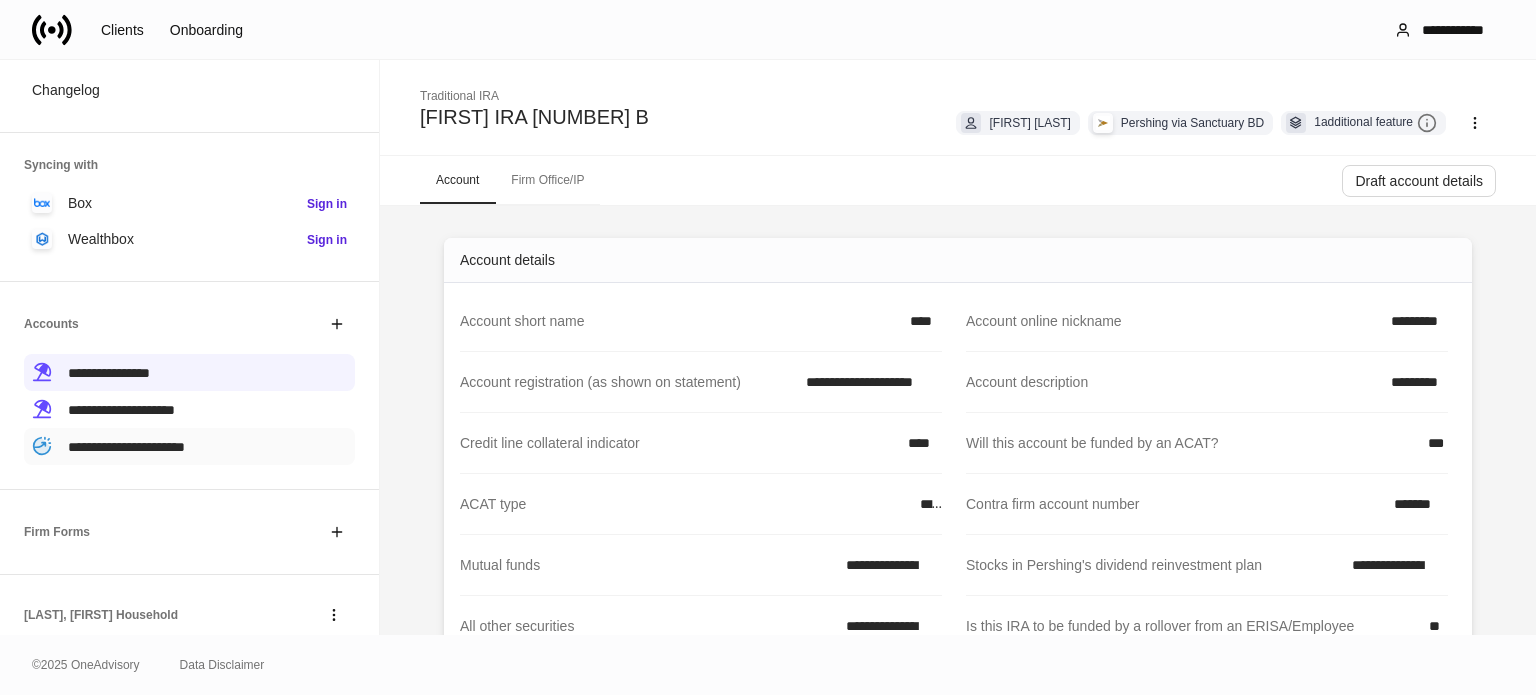 click on "**********" at bounding box center [126, 447] 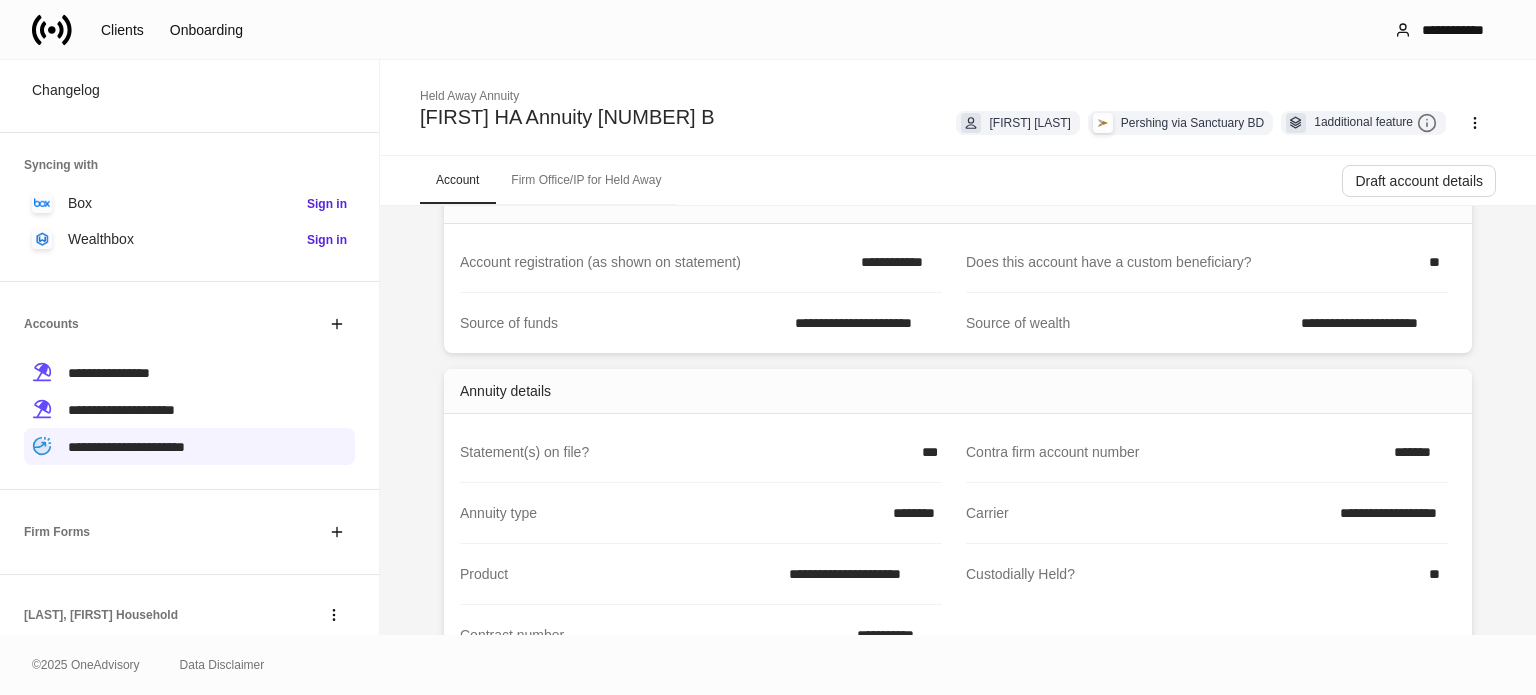 scroll, scrollTop: 0, scrollLeft: 0, axis: both 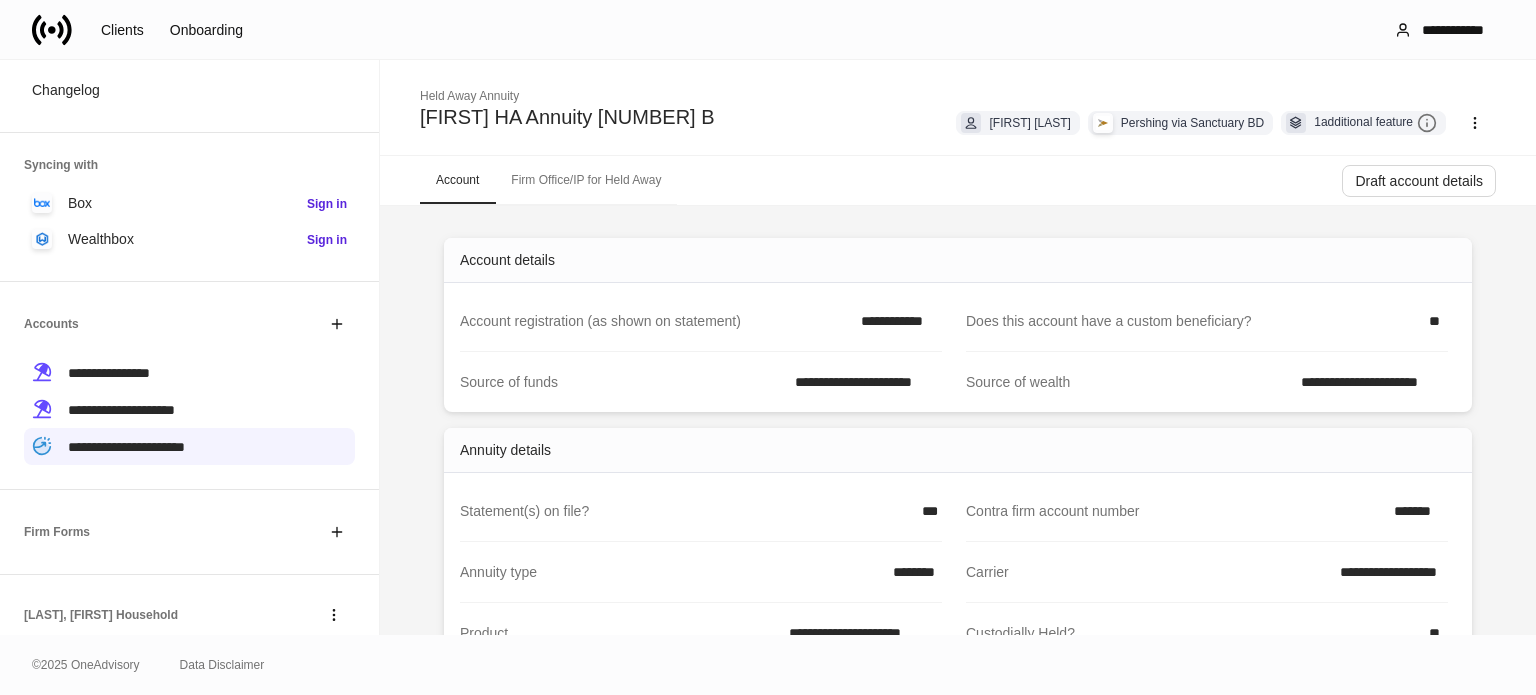 click on "Firm Office/IP for Held Away" at bounding box center [586, 180] 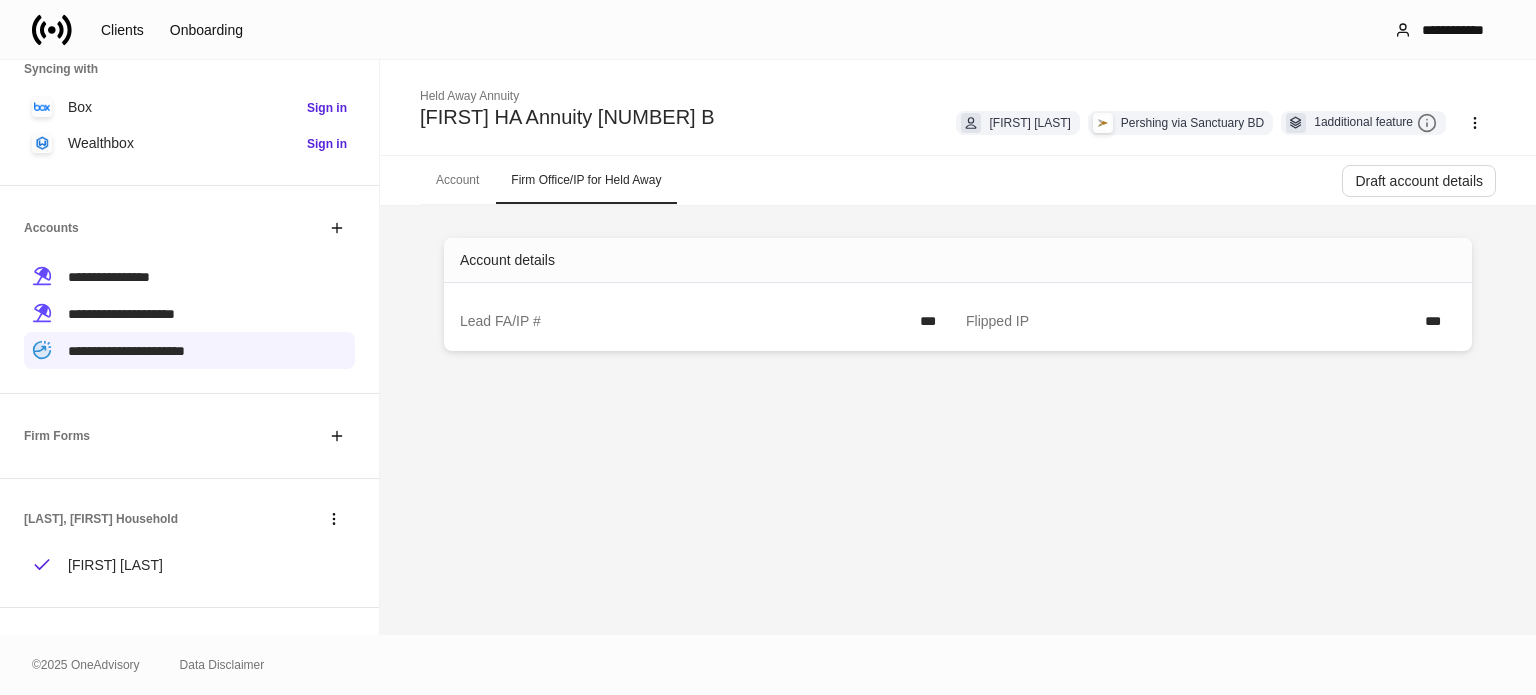 scroll, scrollTop: 0, scrollLeft: 0, axis: both 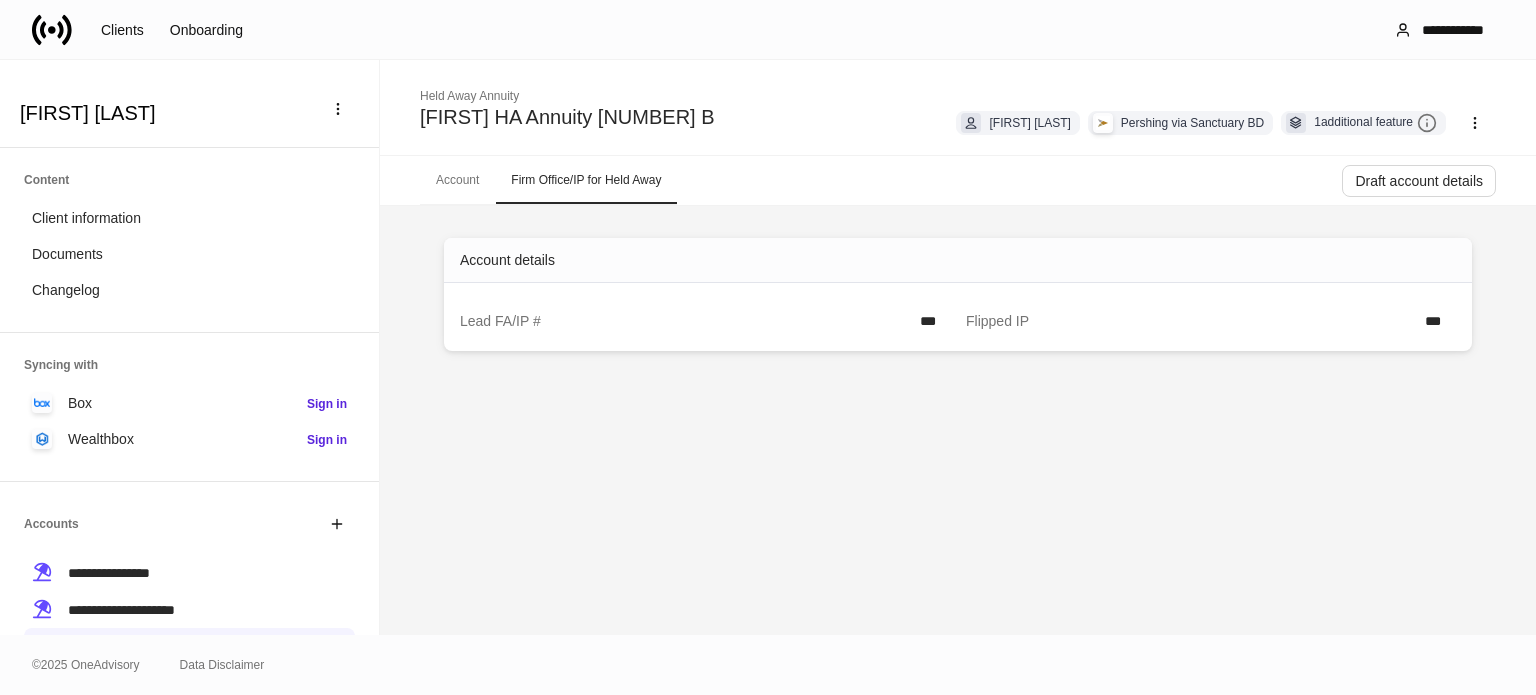 click on "Account" at bounding box center [457, 180] 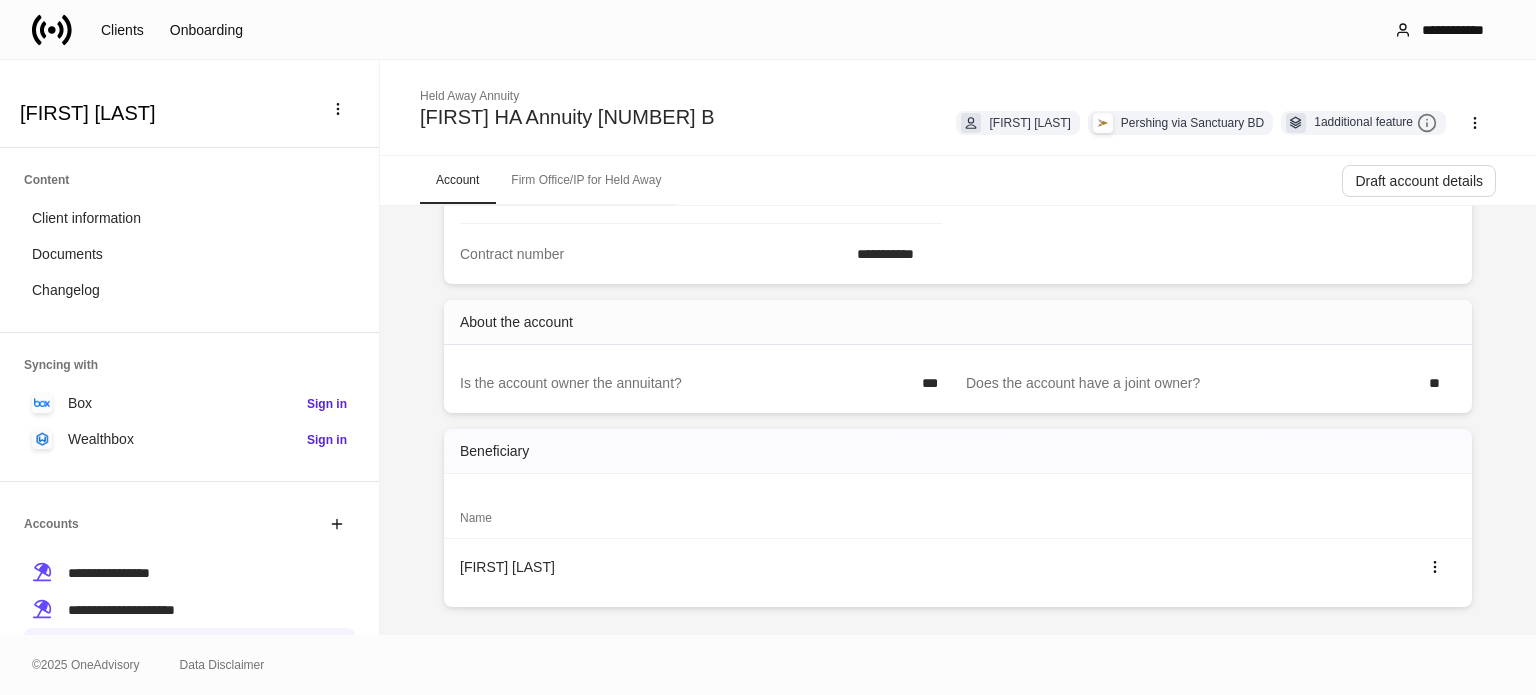scroll, scrollTop: 0, scrollLeft: 0, axis: both 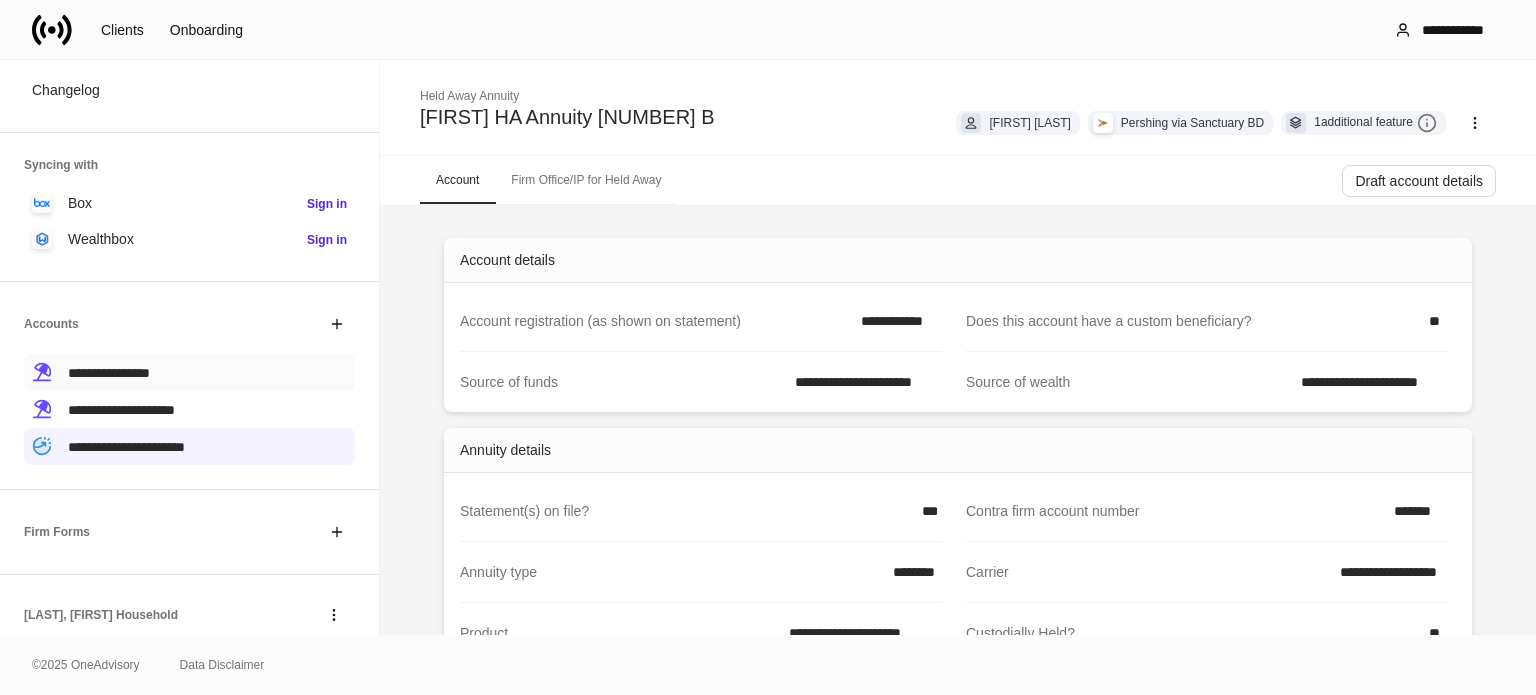 click on "**********" at bounding box center (109, 373) 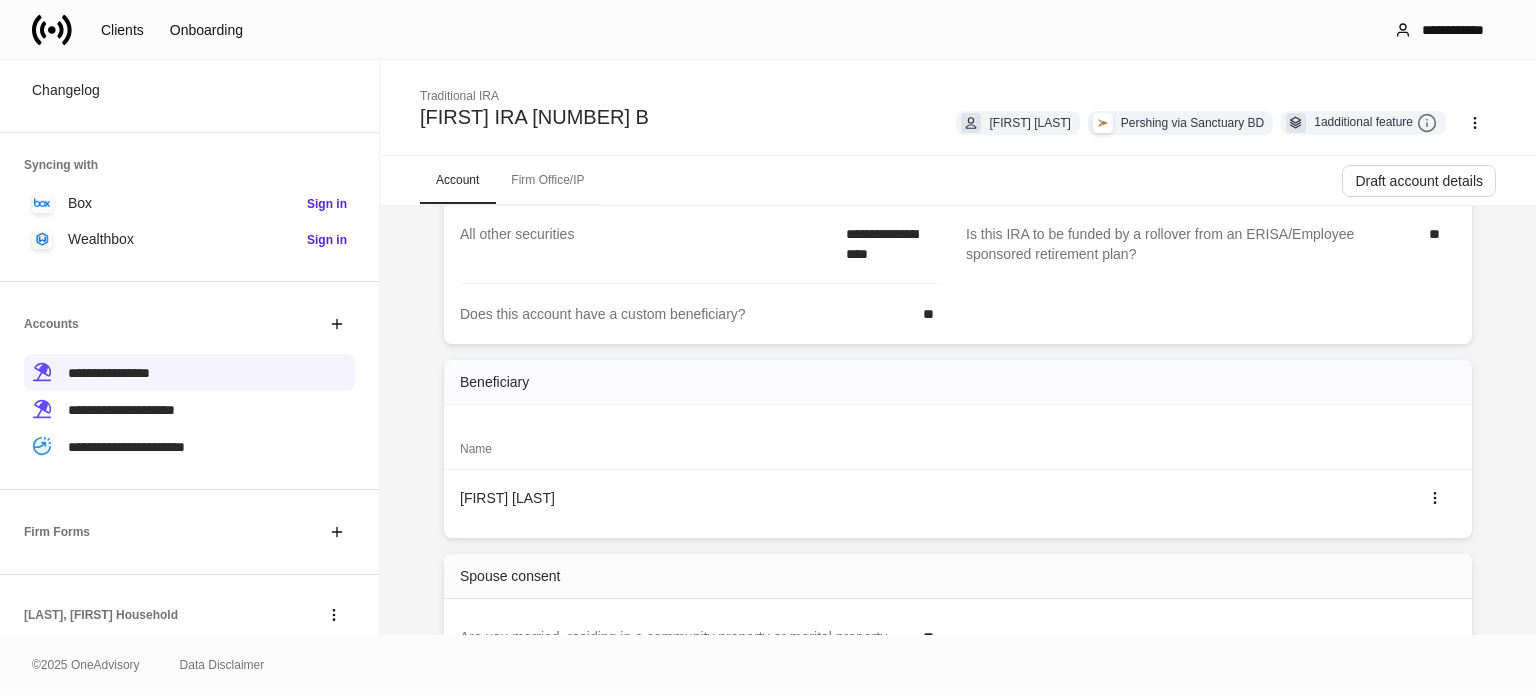 scroll, scrollTop: 0, scrollLeft: 0, axis: both 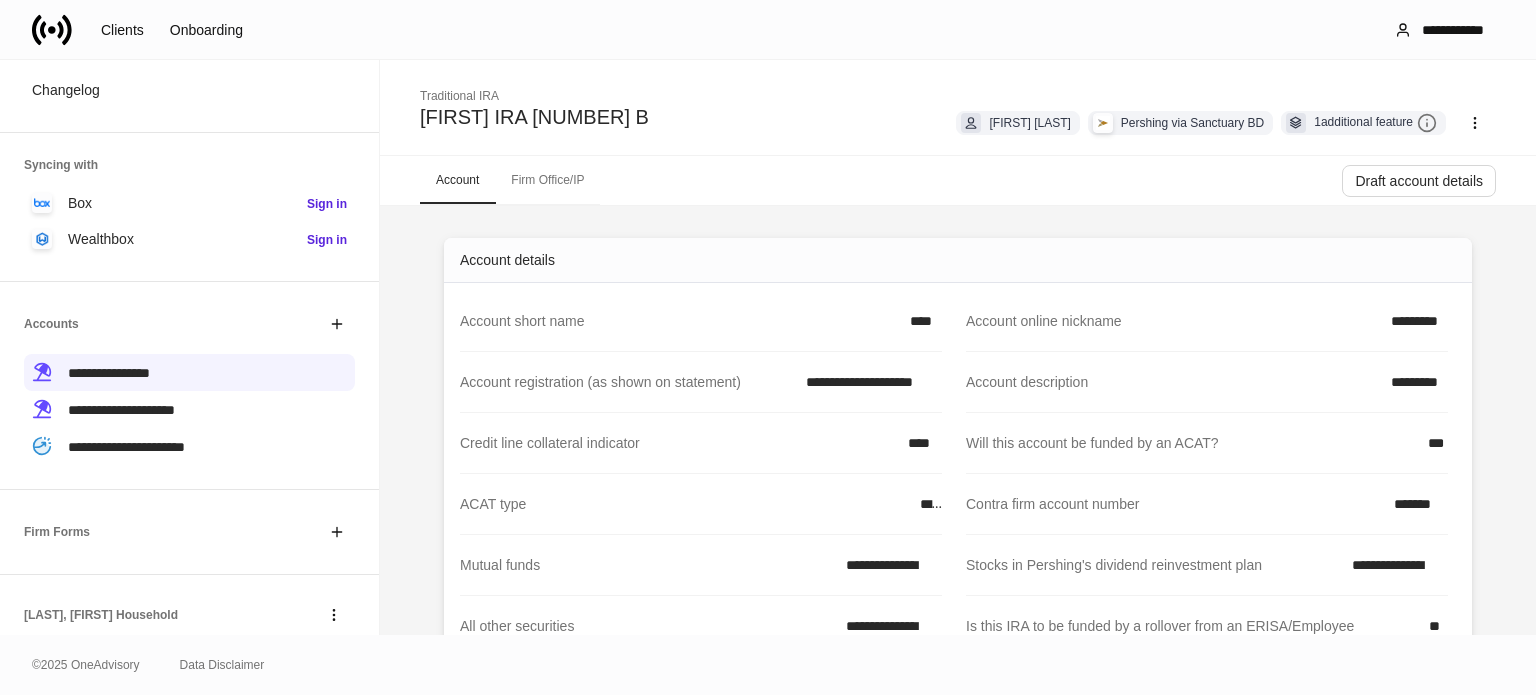 click on "Firm Office/IP" at bounding box center (547, 180) 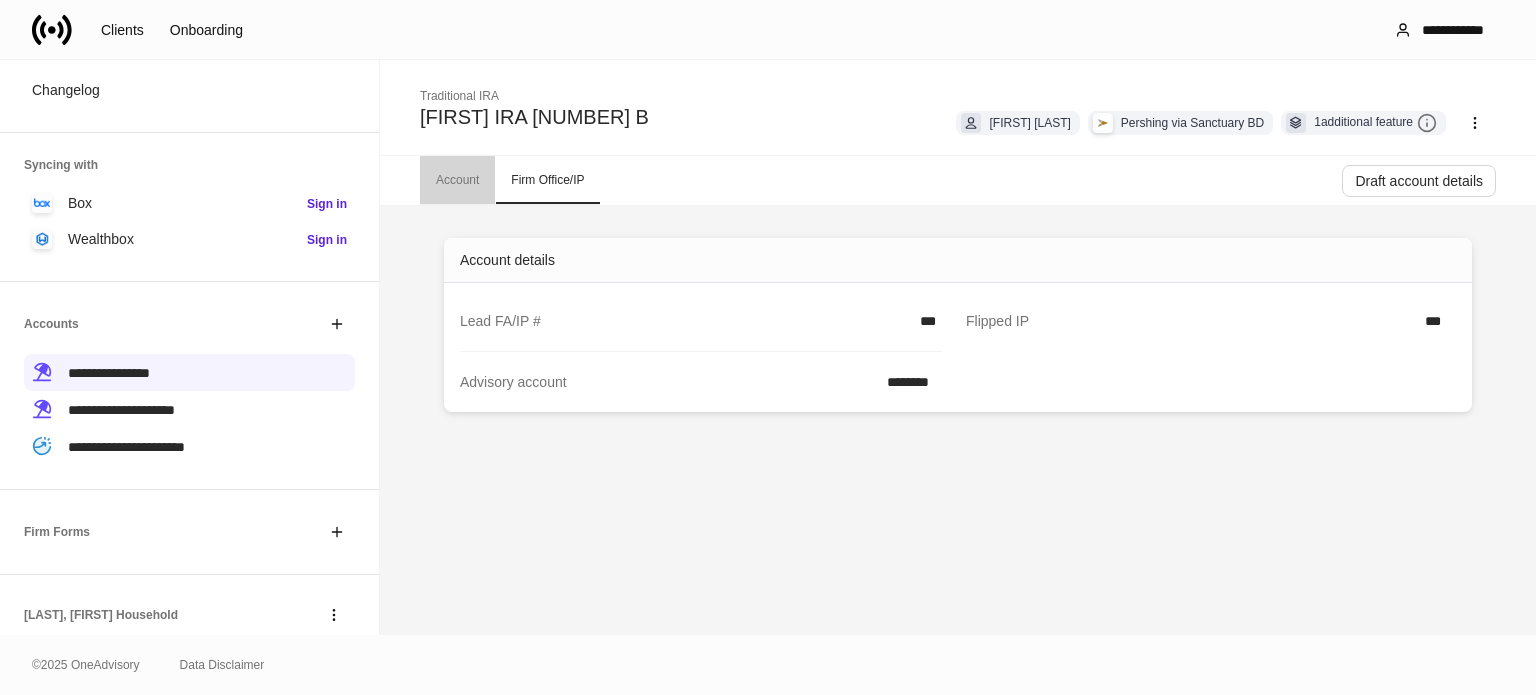 click on "Account" at bounding box center (457, 180) 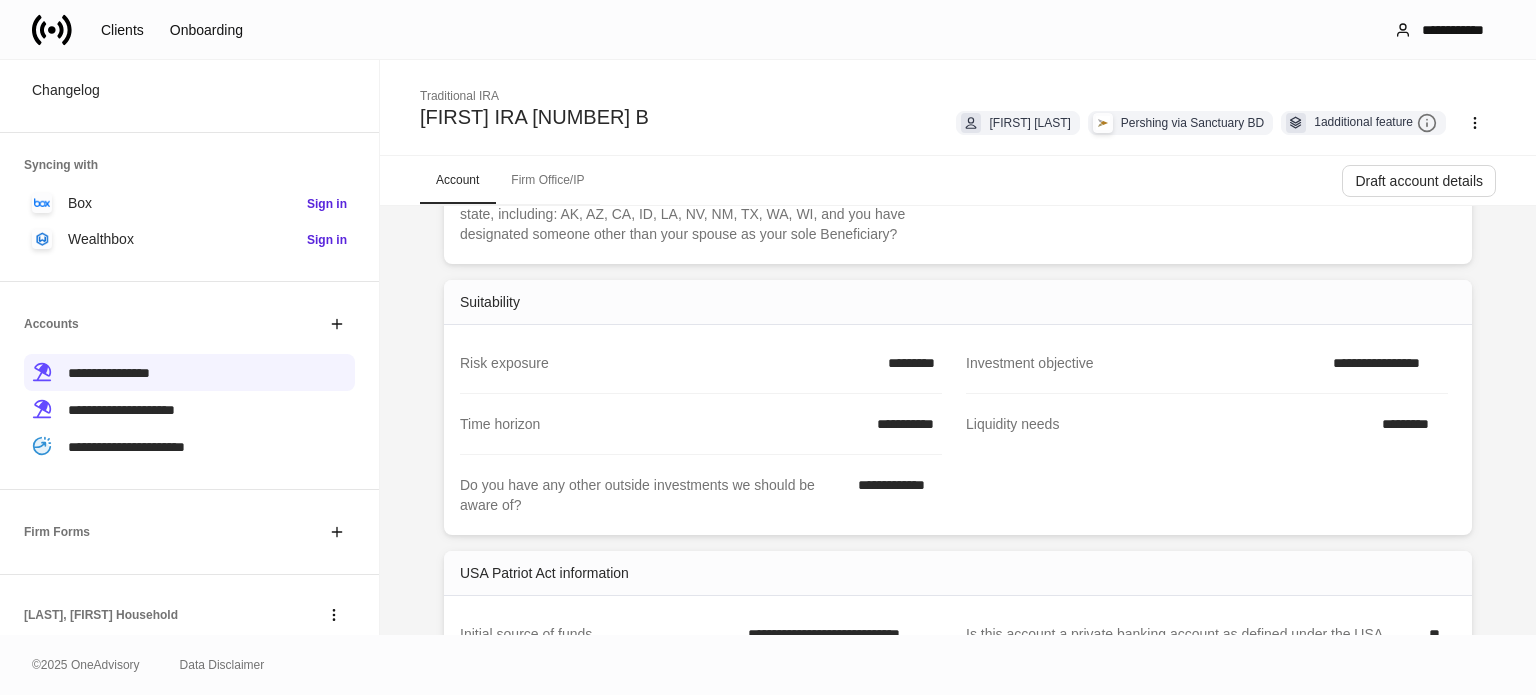 scroll, scrollTop: 992, scrollLeft: 0, axis: vertical 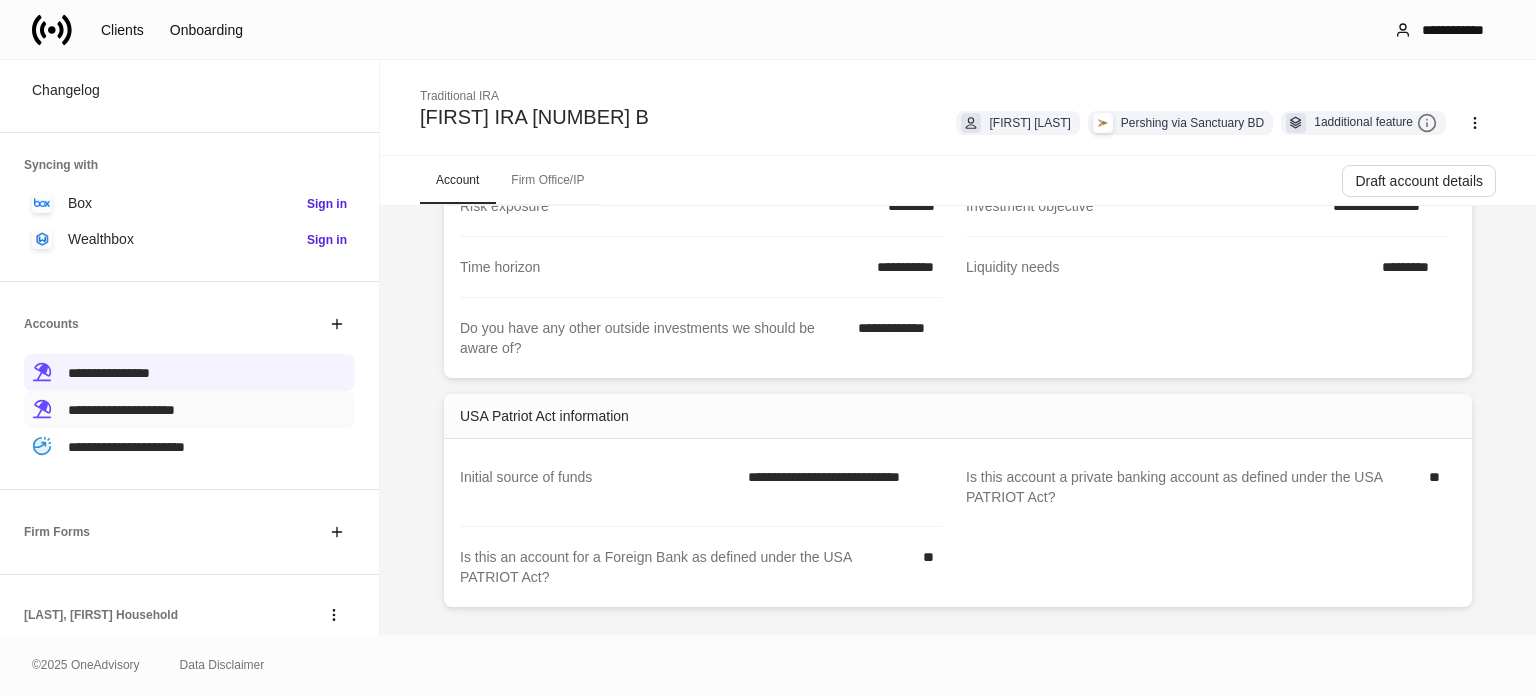 click on "**********" at bounding box center [121, 410] 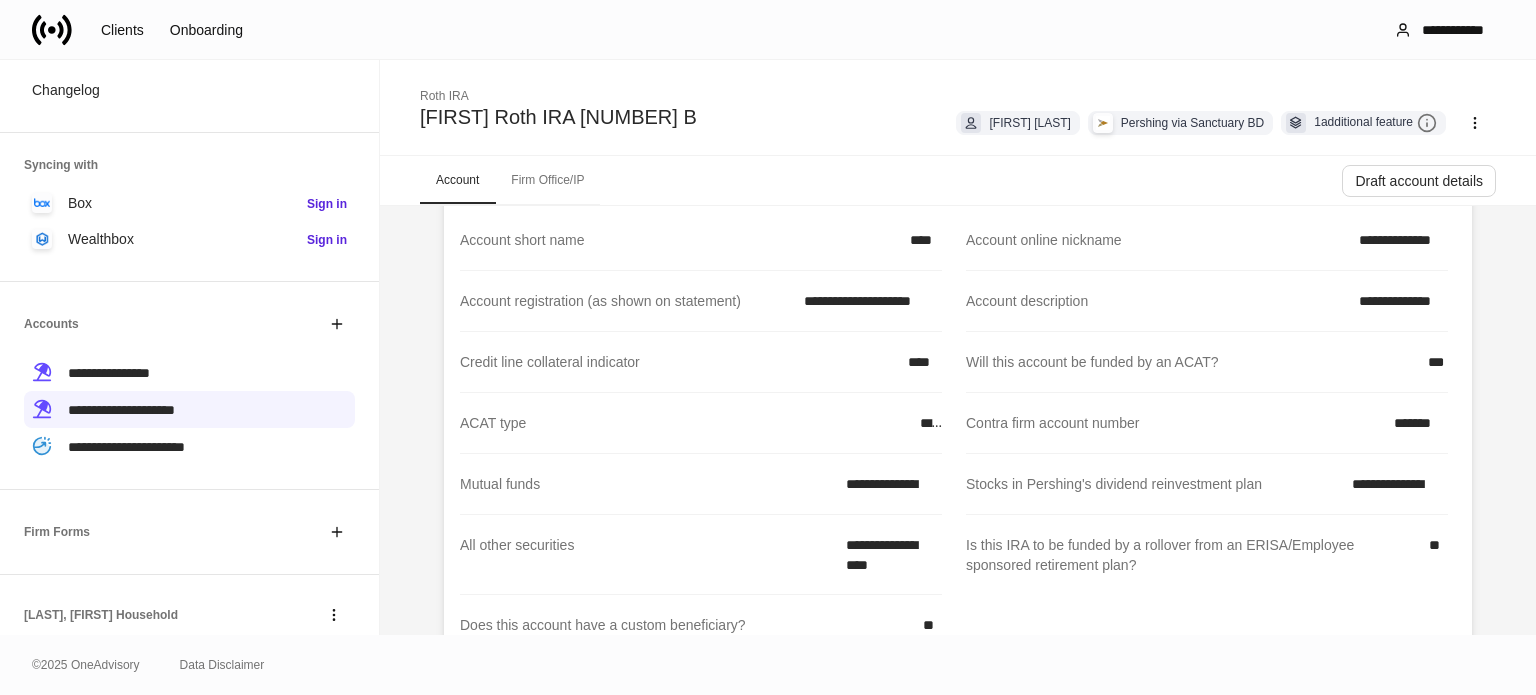 scroll, scrollTop: 0, scrollLeft: 0, axis: both 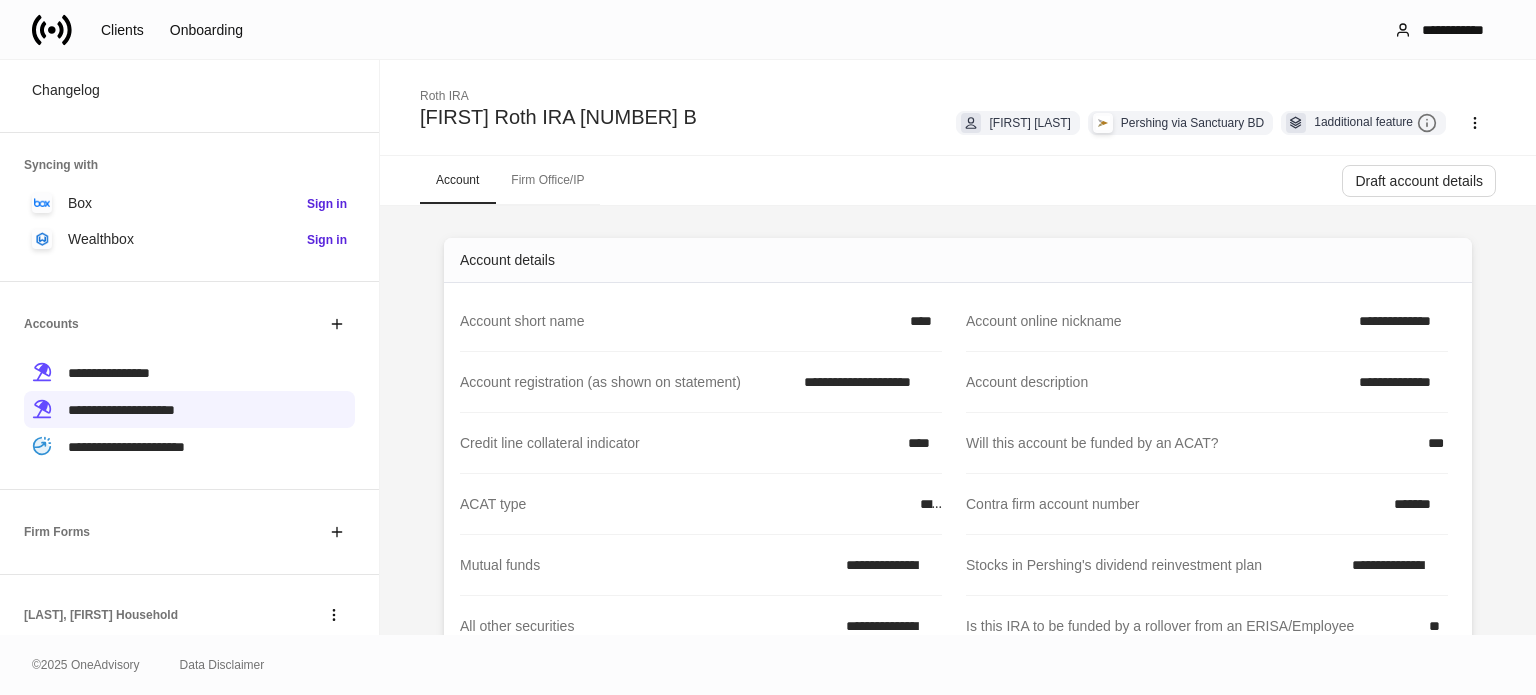 click on "Firm Office/IP" at bounding box center [547, 180] 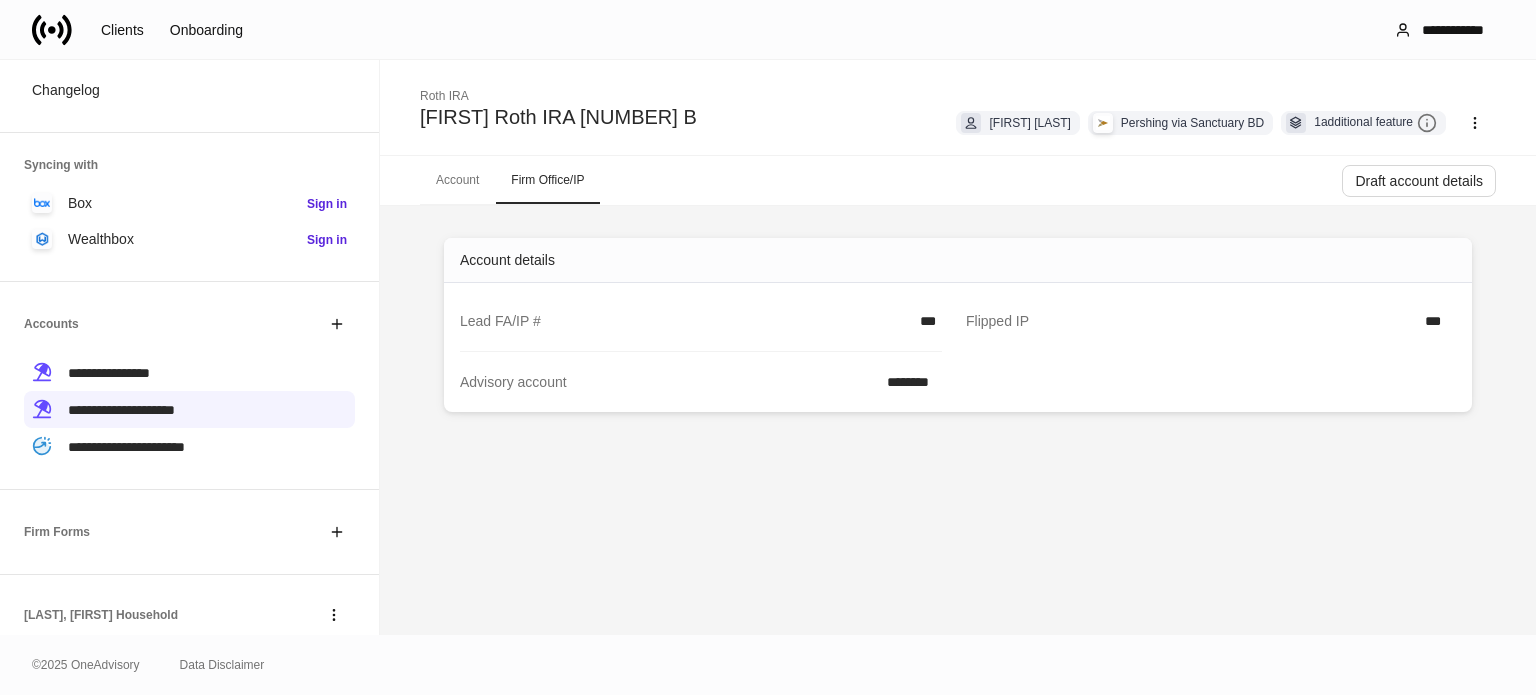 click on "Account" at bounding box center [457, 180] 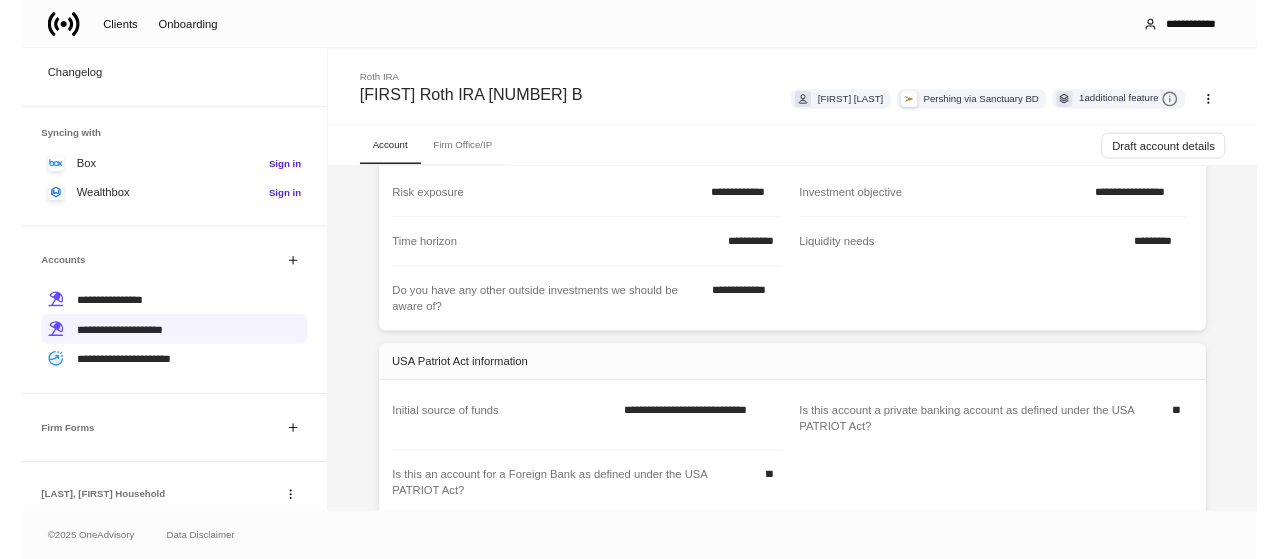 scroll, scrollTop: 992, scrollLeft: 0, axis: vertical 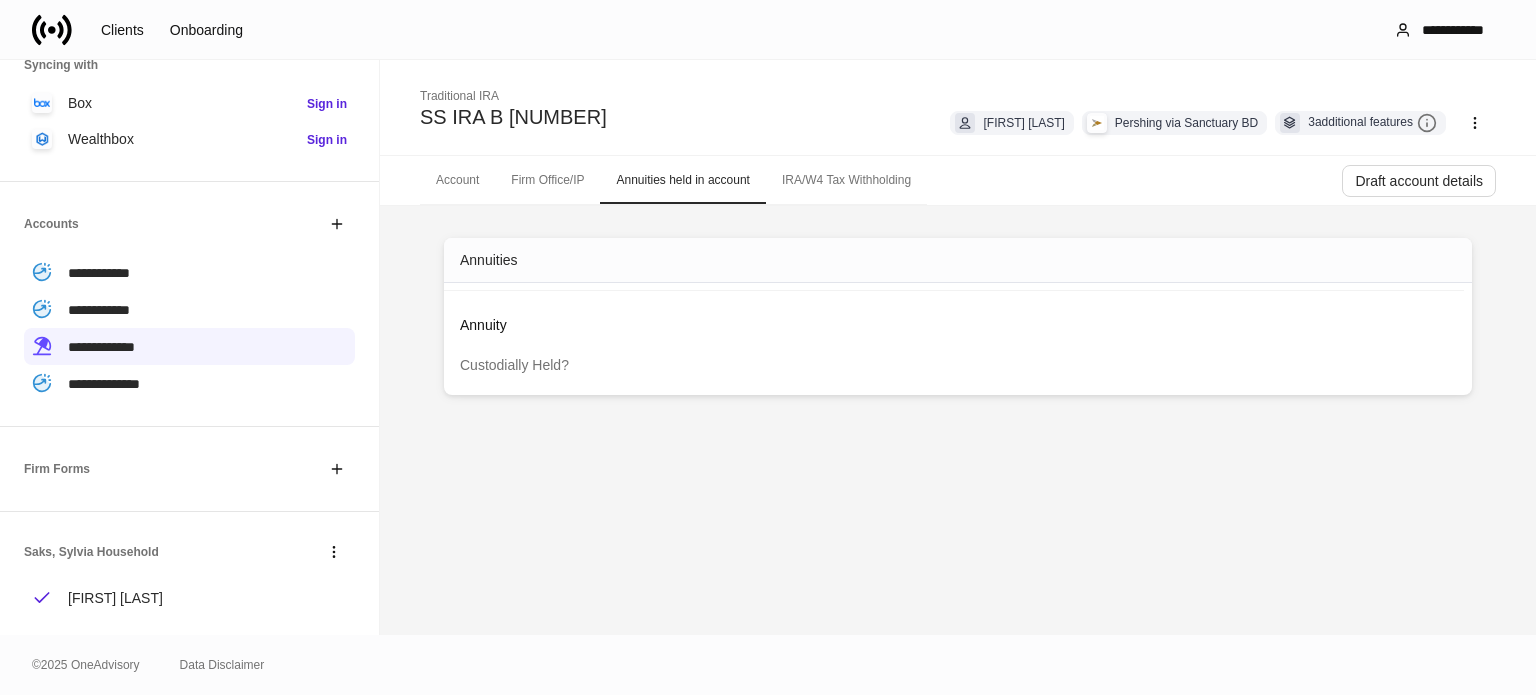 click on "IRA/W4 Tax Withholding" at bounding box center [846, 180] 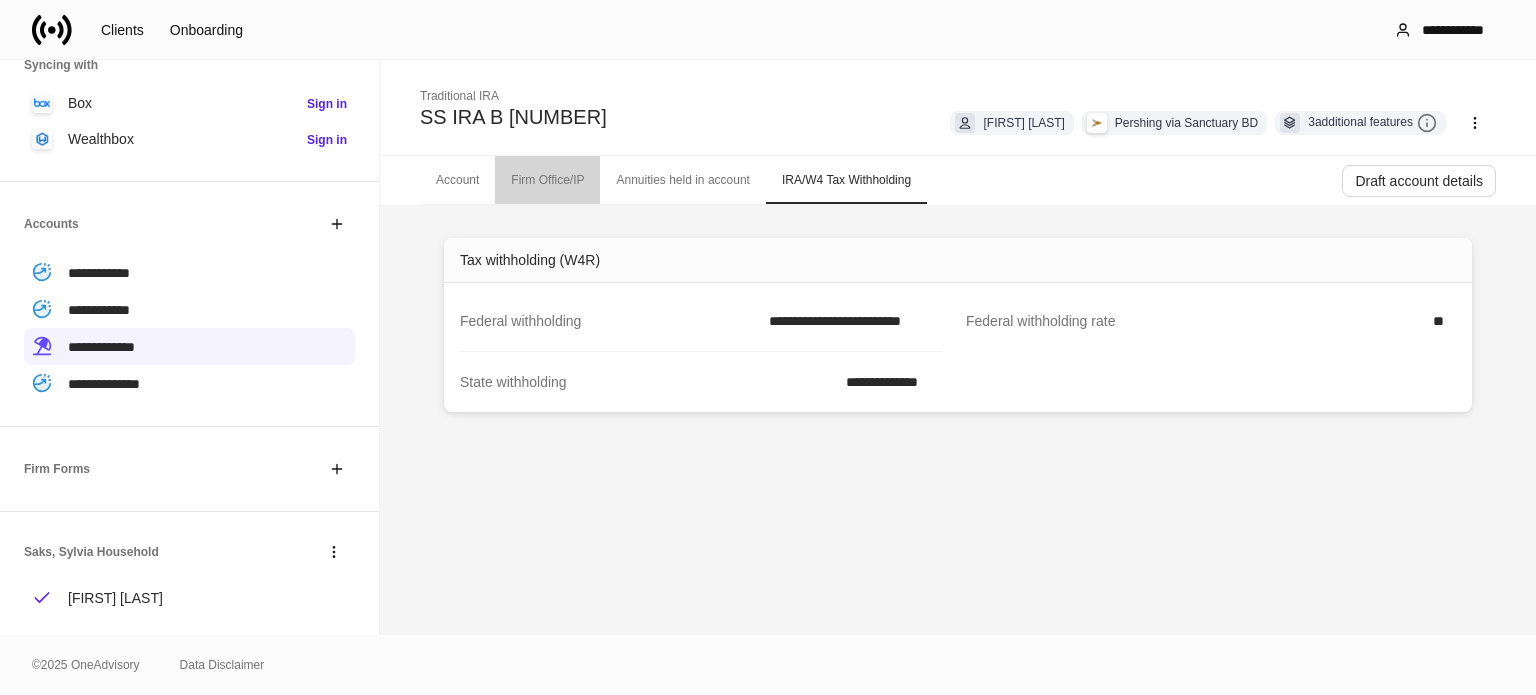 click on "Firm Office/IP" at bounding box center [547, 180] 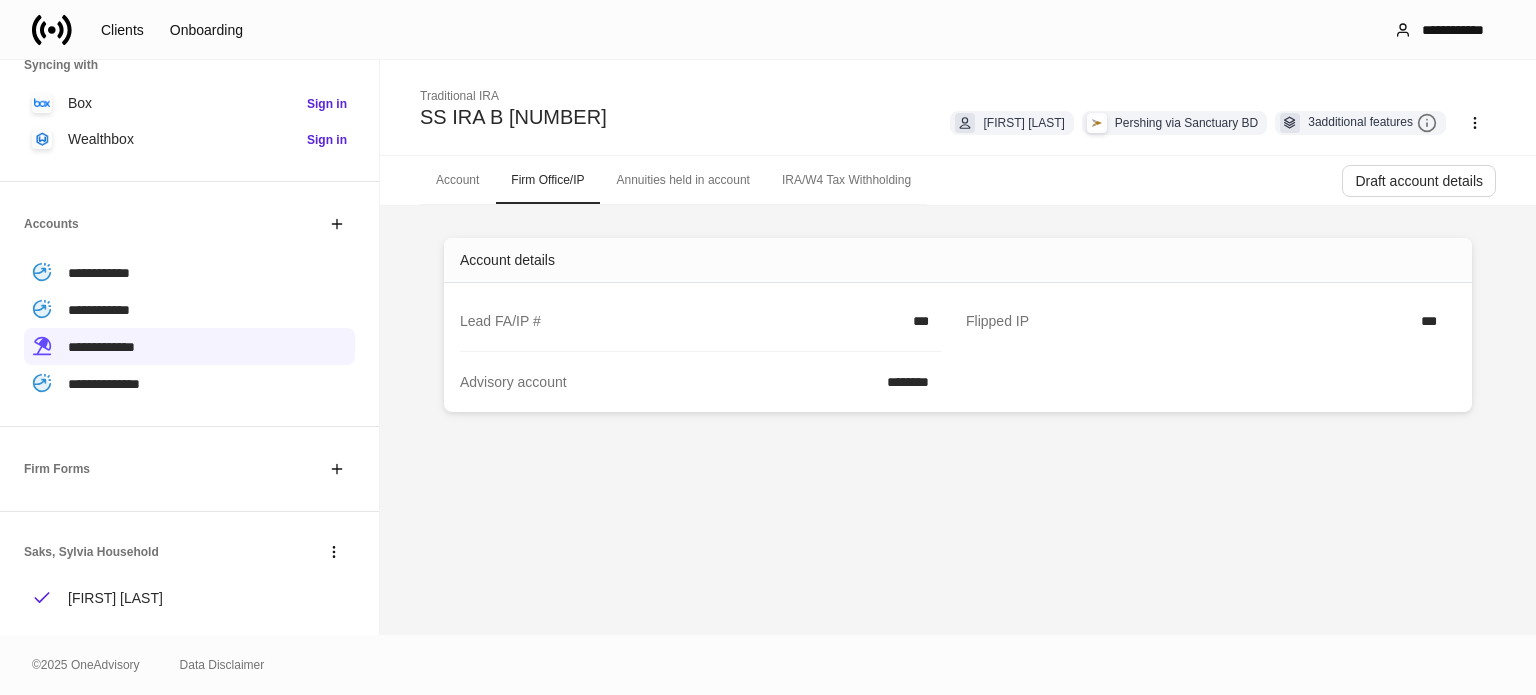 click on "Account Firm Office/IP Annuities held in account IRA/W4 Tax Withholding Draft account details" at bounding box center (958, 181) 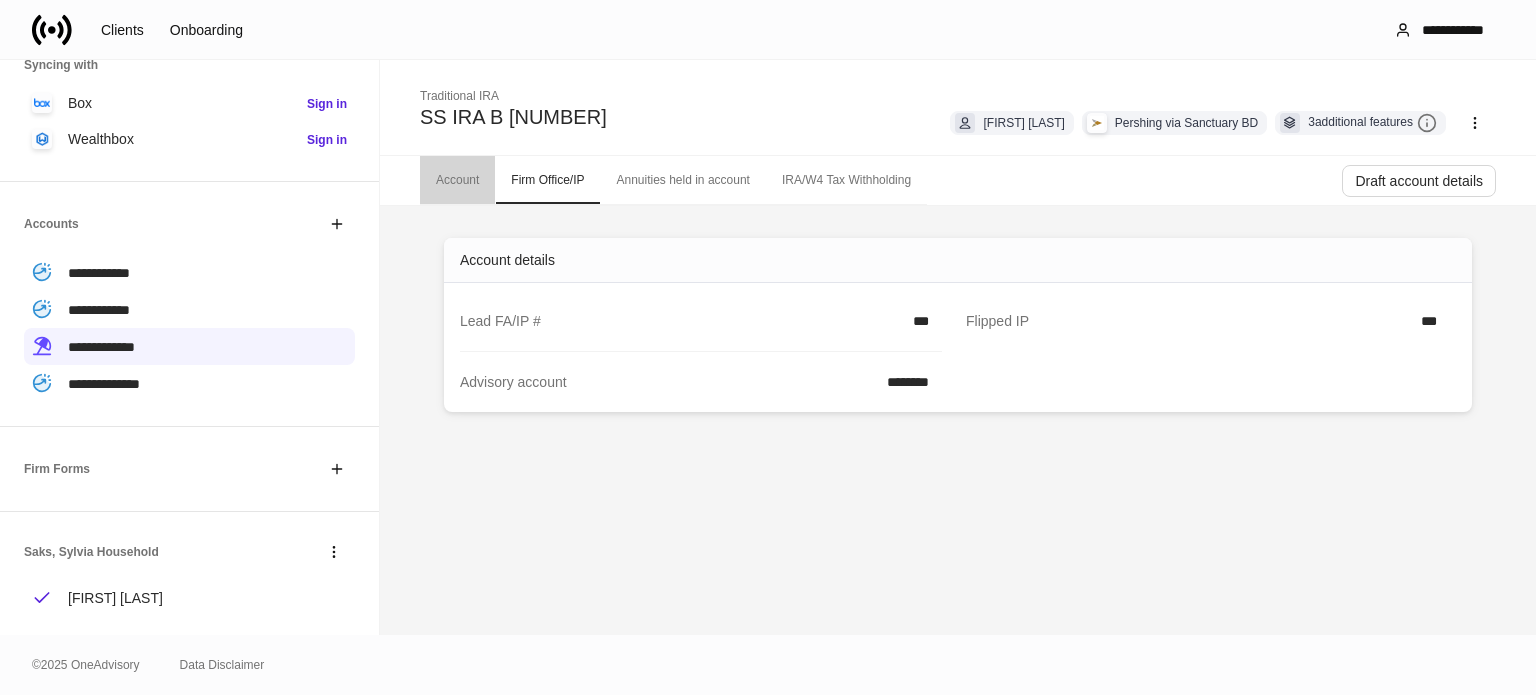 click on "Account" at bounding box center [457, 180] 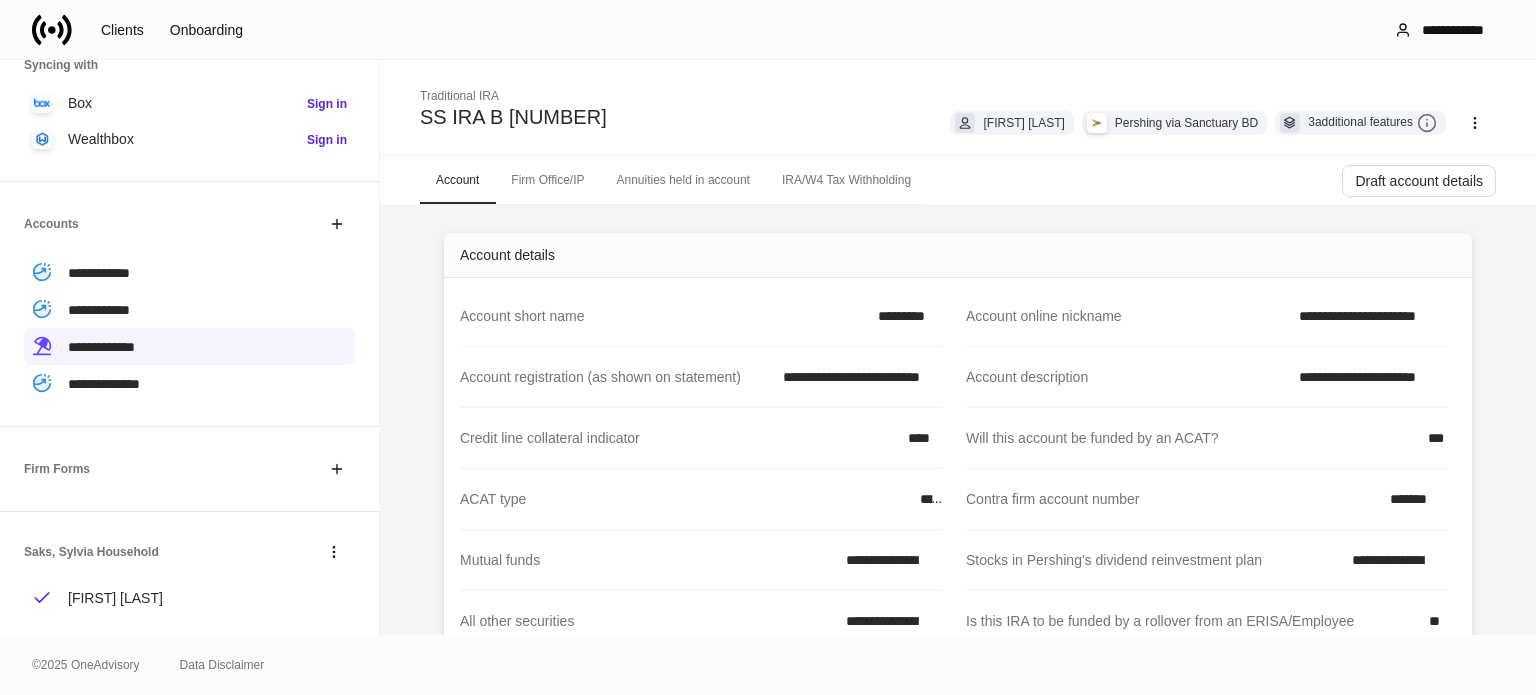 scroll, scrollTop: 0, scrollLeft: 0, axis: both 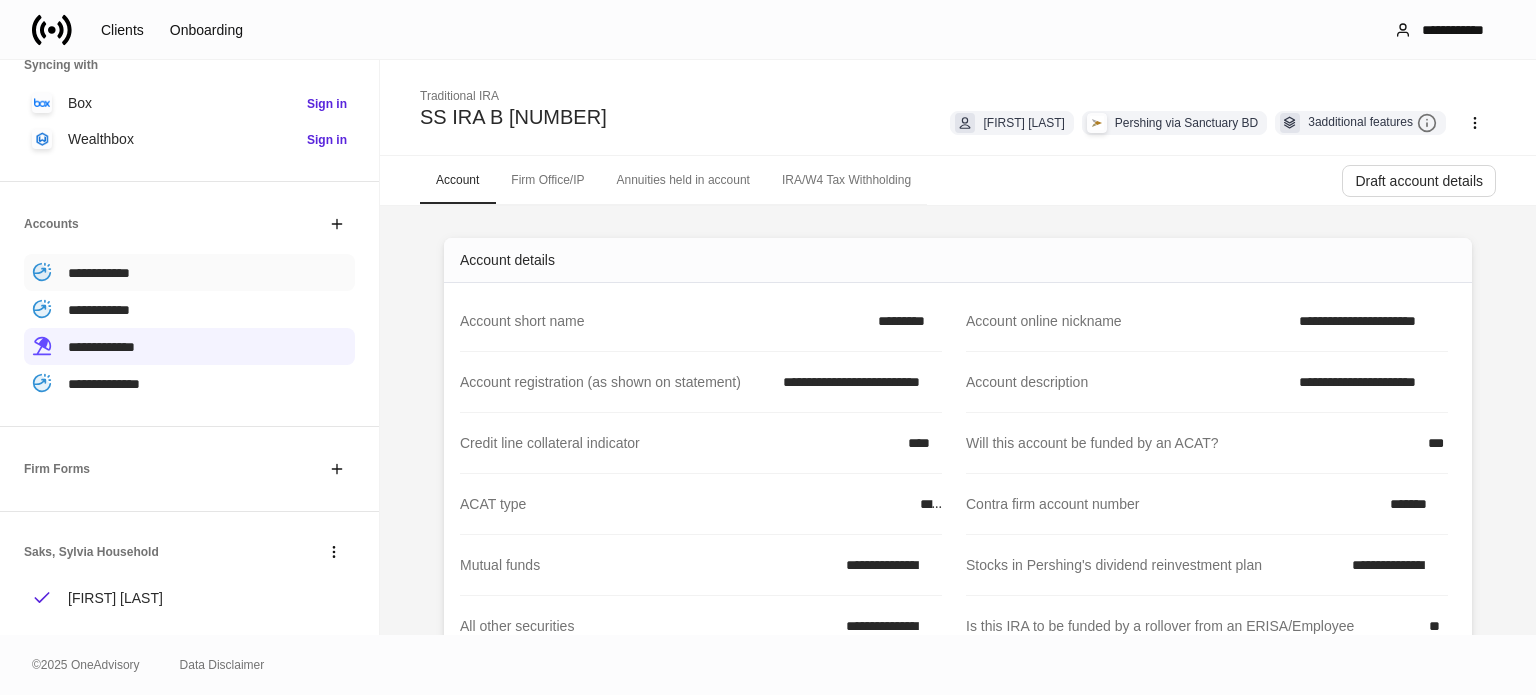 click on "**********" at bounding box center (99, 273) 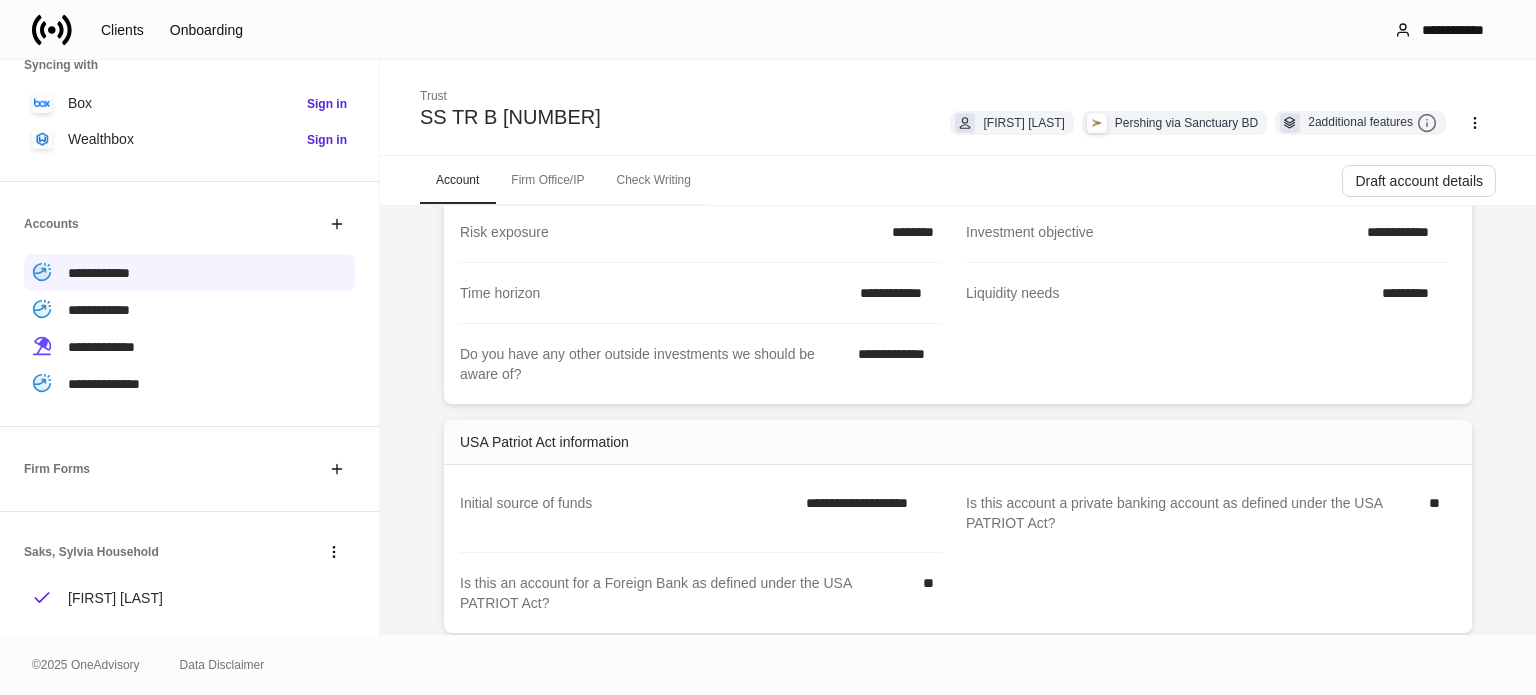scroll, scrollTop: 1154, scrollLeft: 0, axis: vertical 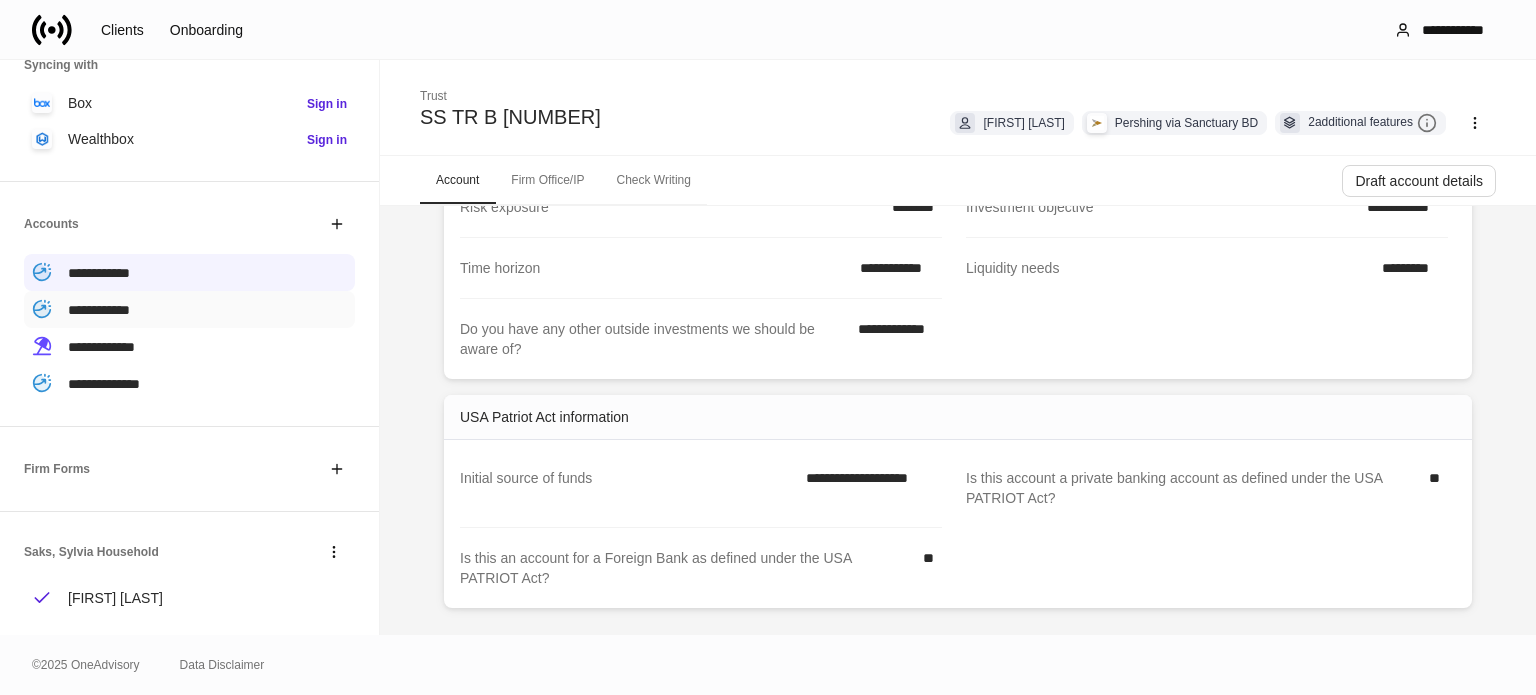 click on "**********" at bounding box center [99, 310] 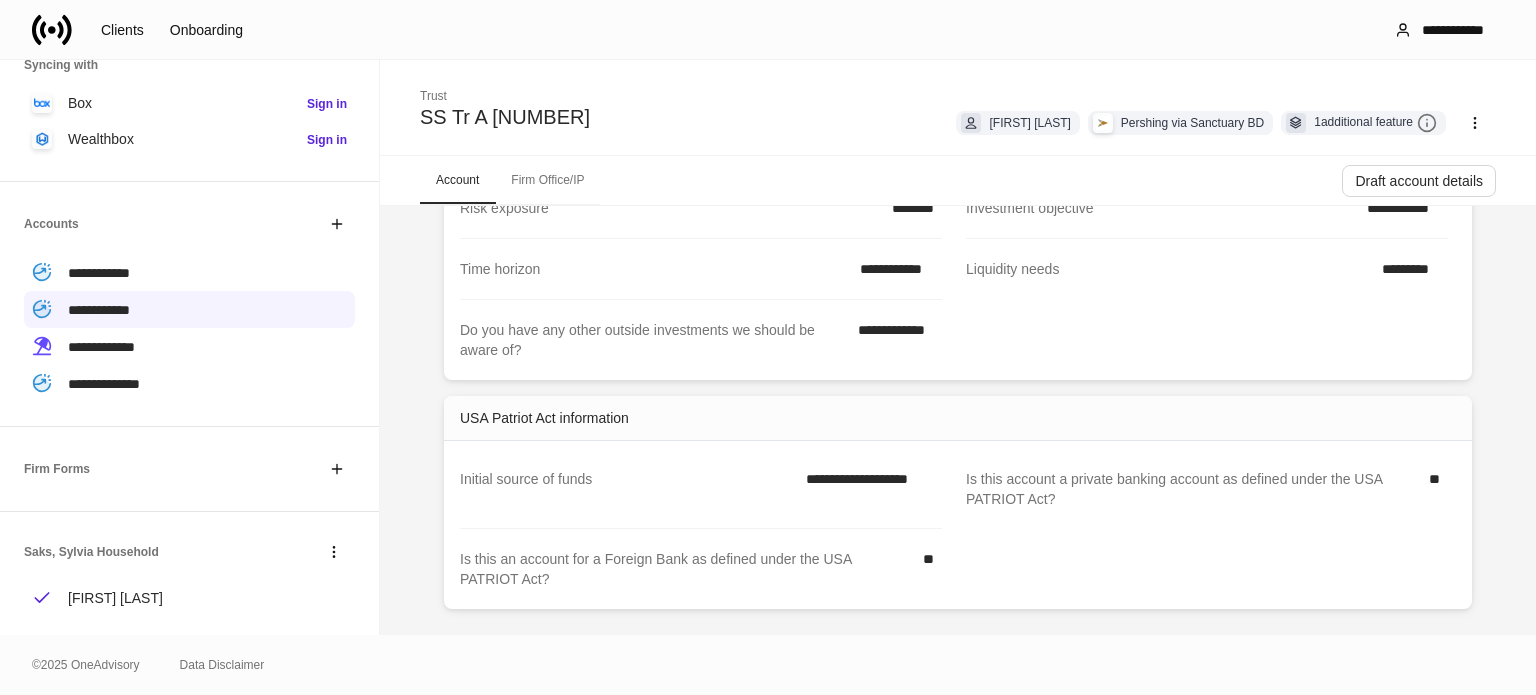 scroll, scrollTop: 1154, scrollLeft: 0, axis: vertical 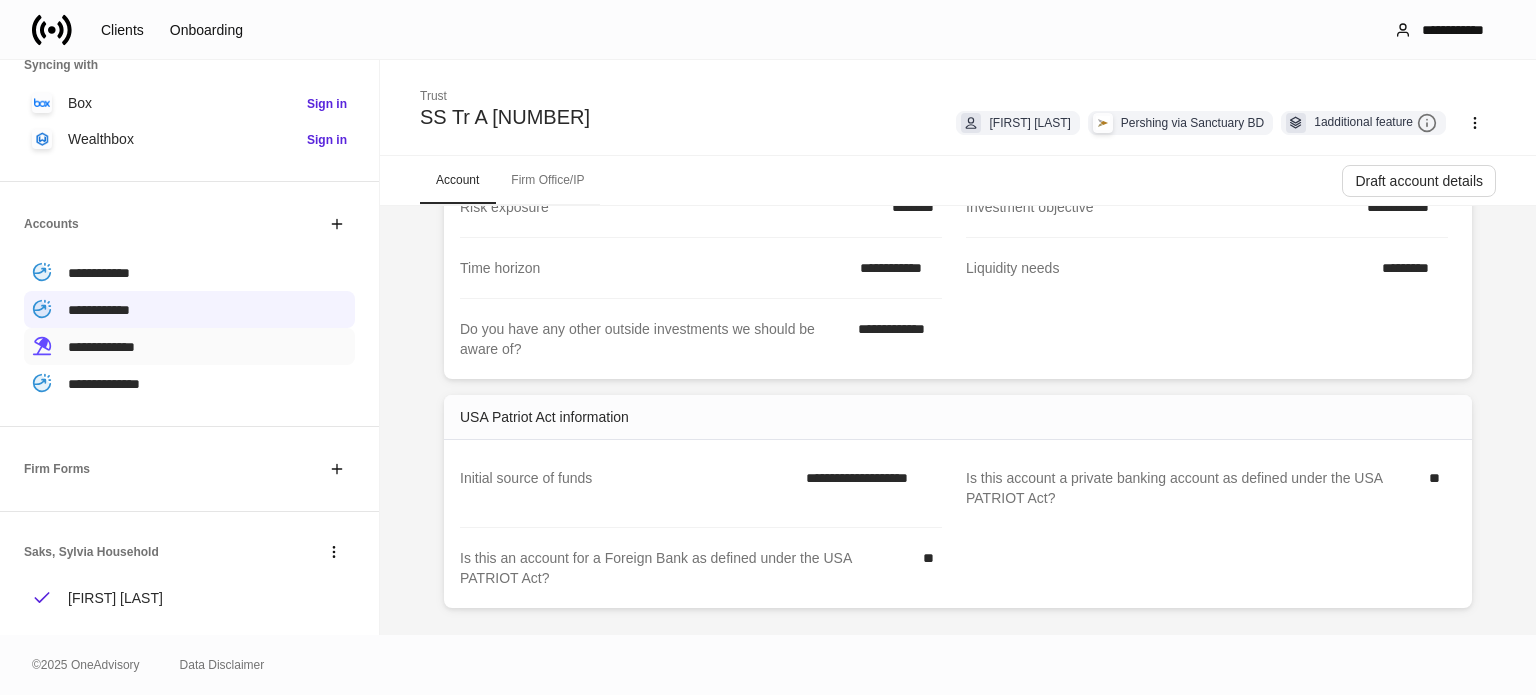 click on "**********" at bounding box center (101, 347) 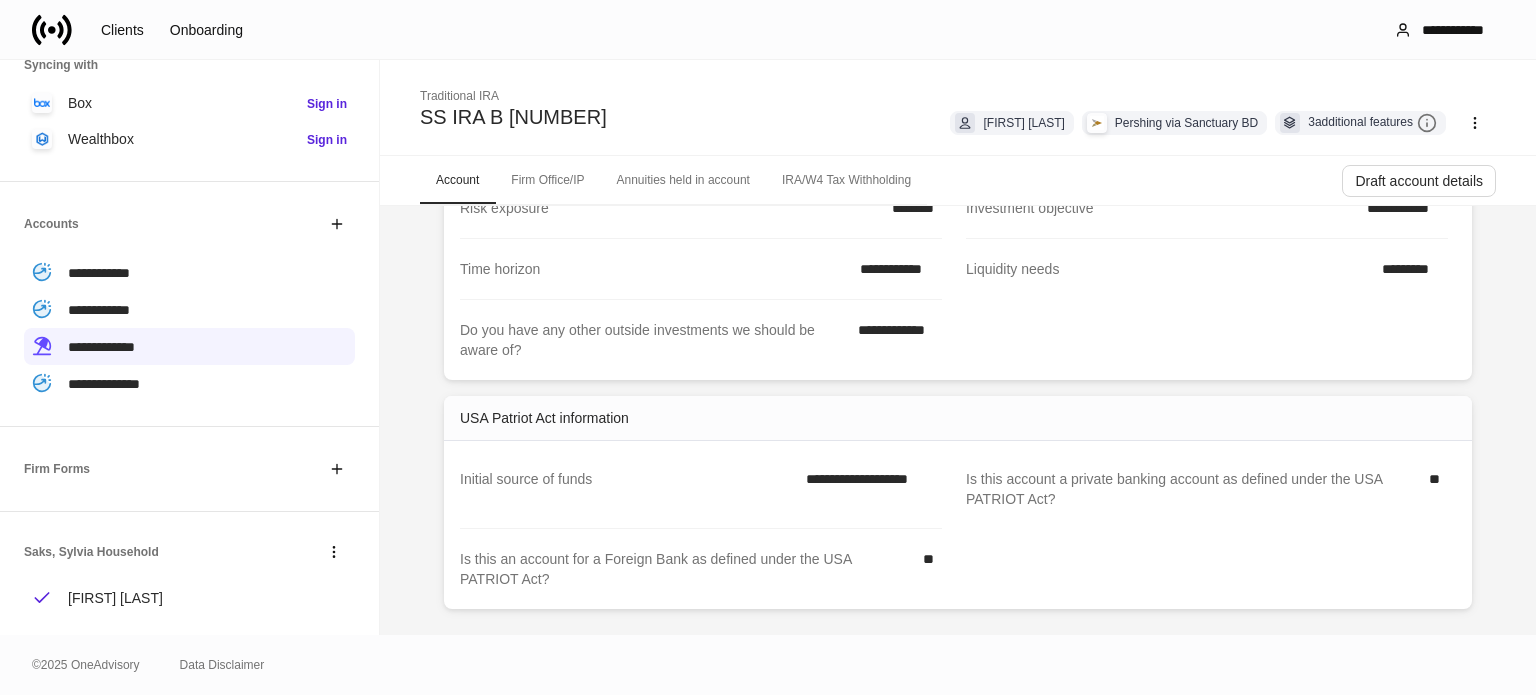scroll, scrollTop: 1105, scrollLeft: 0, axis: vertical 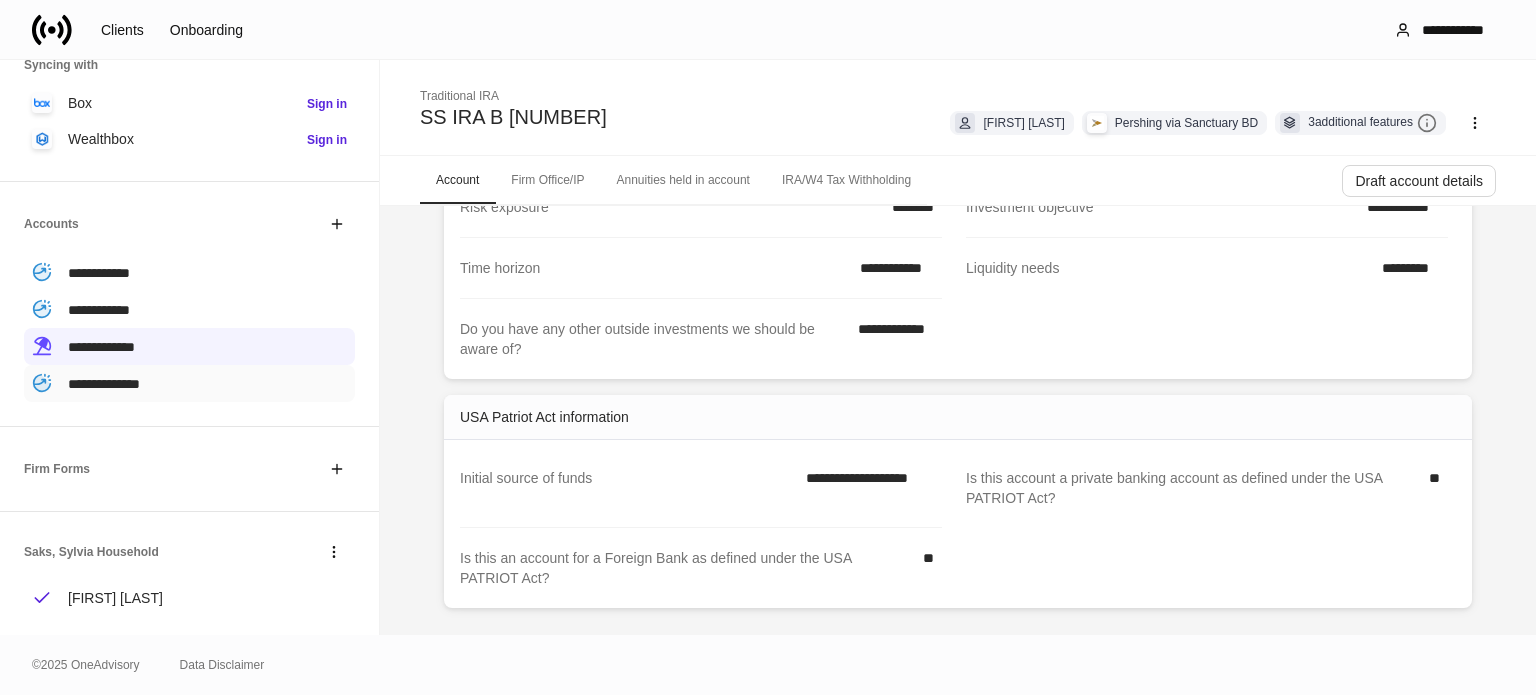 click on "**********" at bounding box center [189, 383] 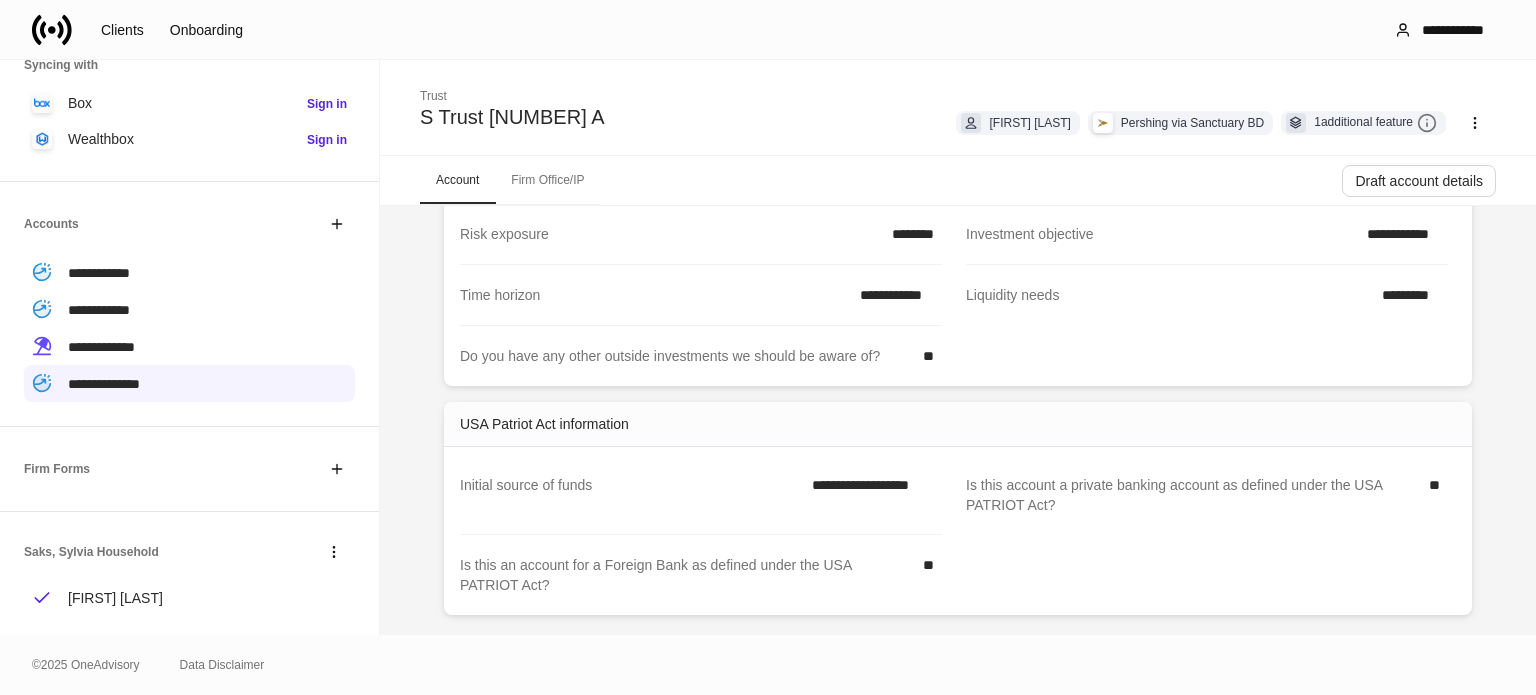 scroll, scrollTop: 1307, scrollLeft: 0, axis: vertical 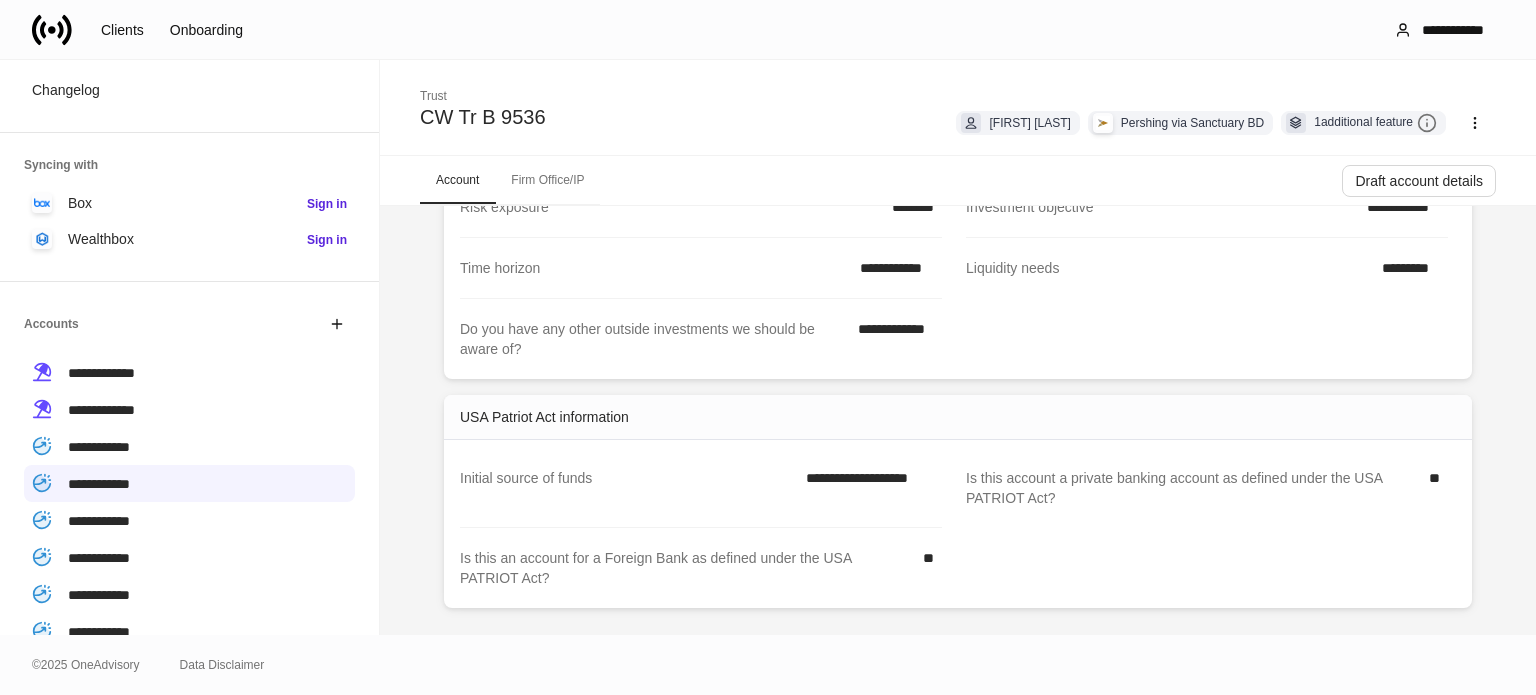 drag, startPoint x: 140, startPoint y: 375, endPoint x: 431, endPoint y: 409, distance: 292.97952 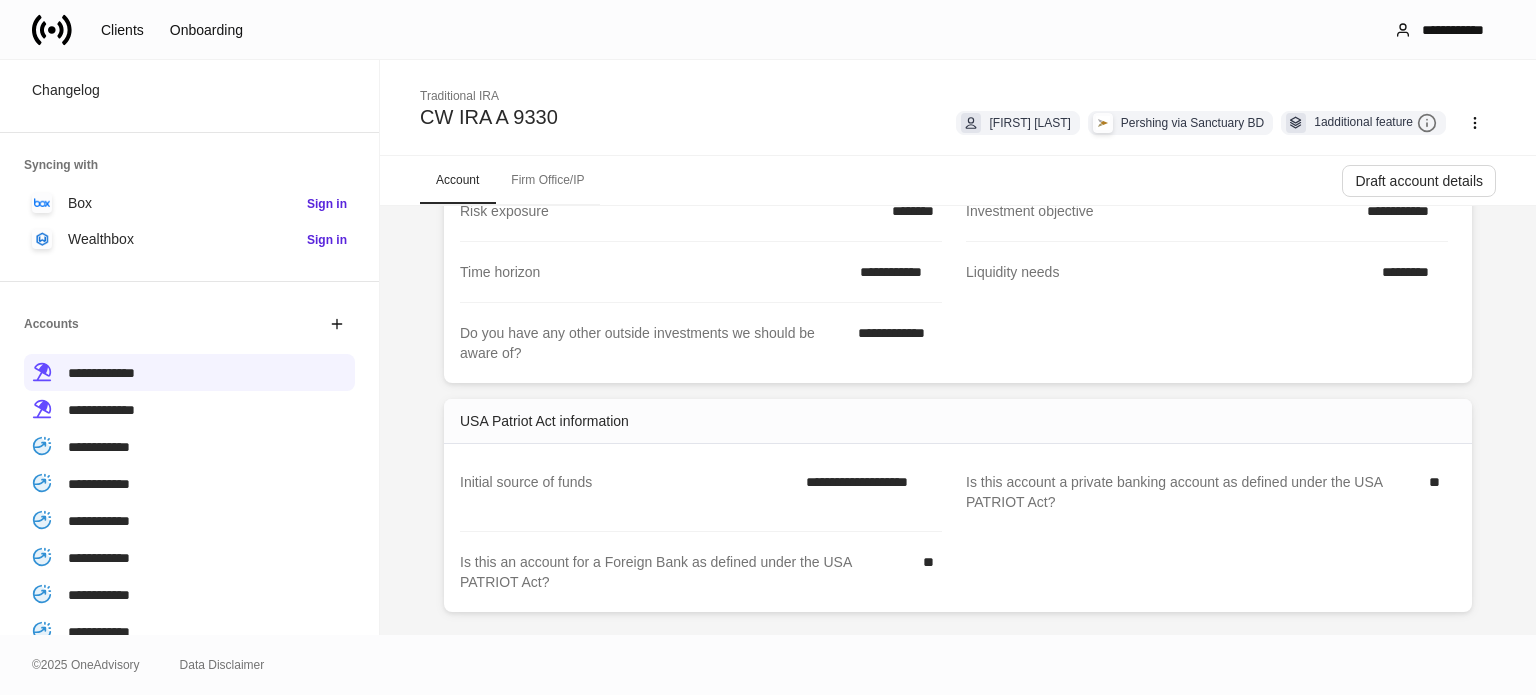 scroll, scrollTop: 1048, scrollLeft: 0, axis: vertical 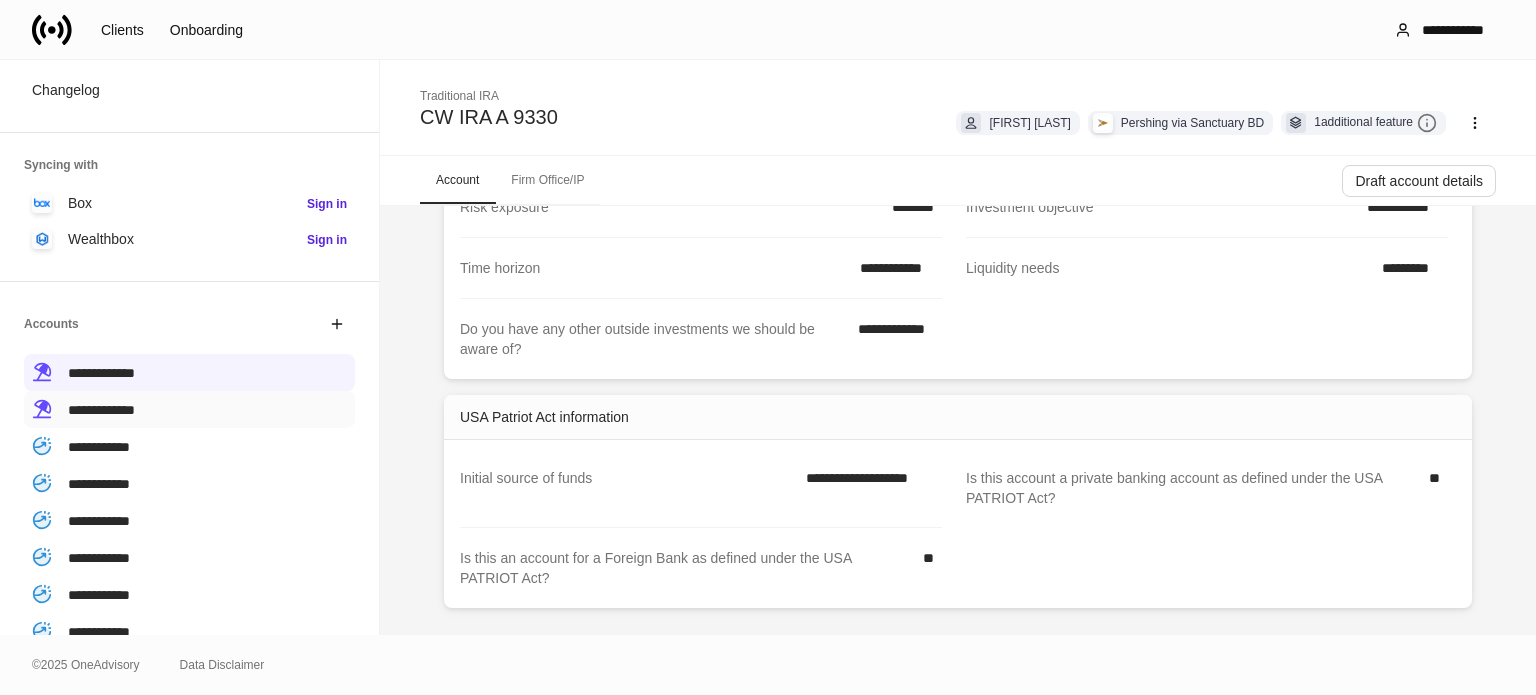 click on "**********" at bounding box center [189, 409] 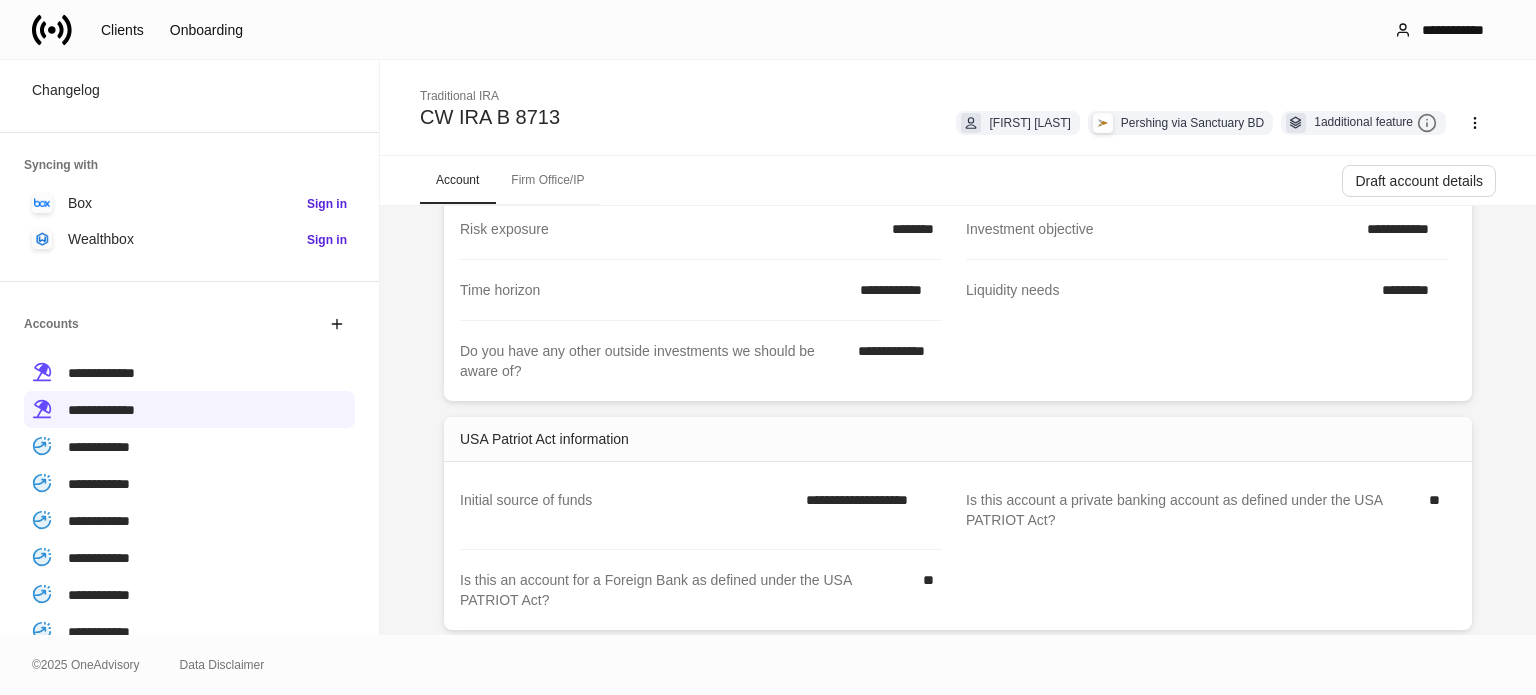 scroll, scrollTop: 1068, scrollLeft: 0, axis: vertical 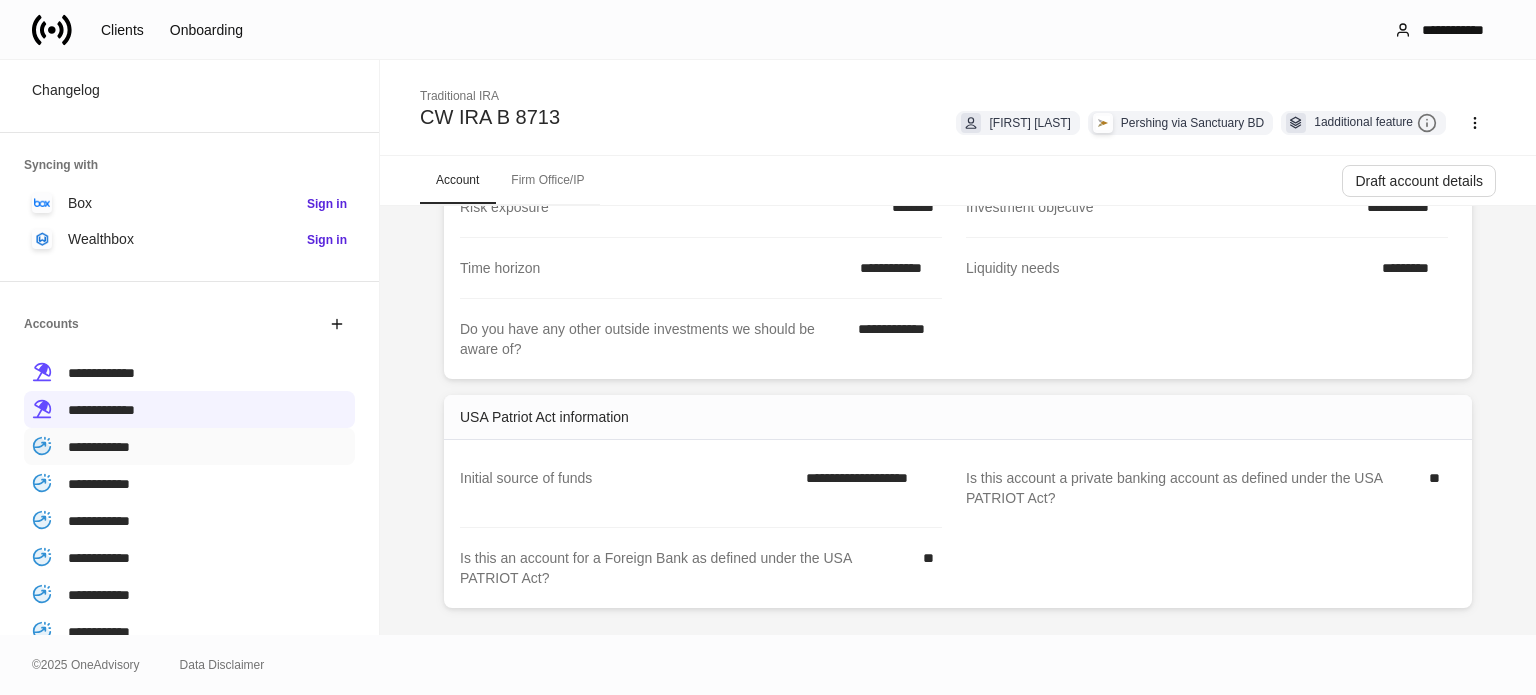 click on "**********" at bounding box center [99, 447] 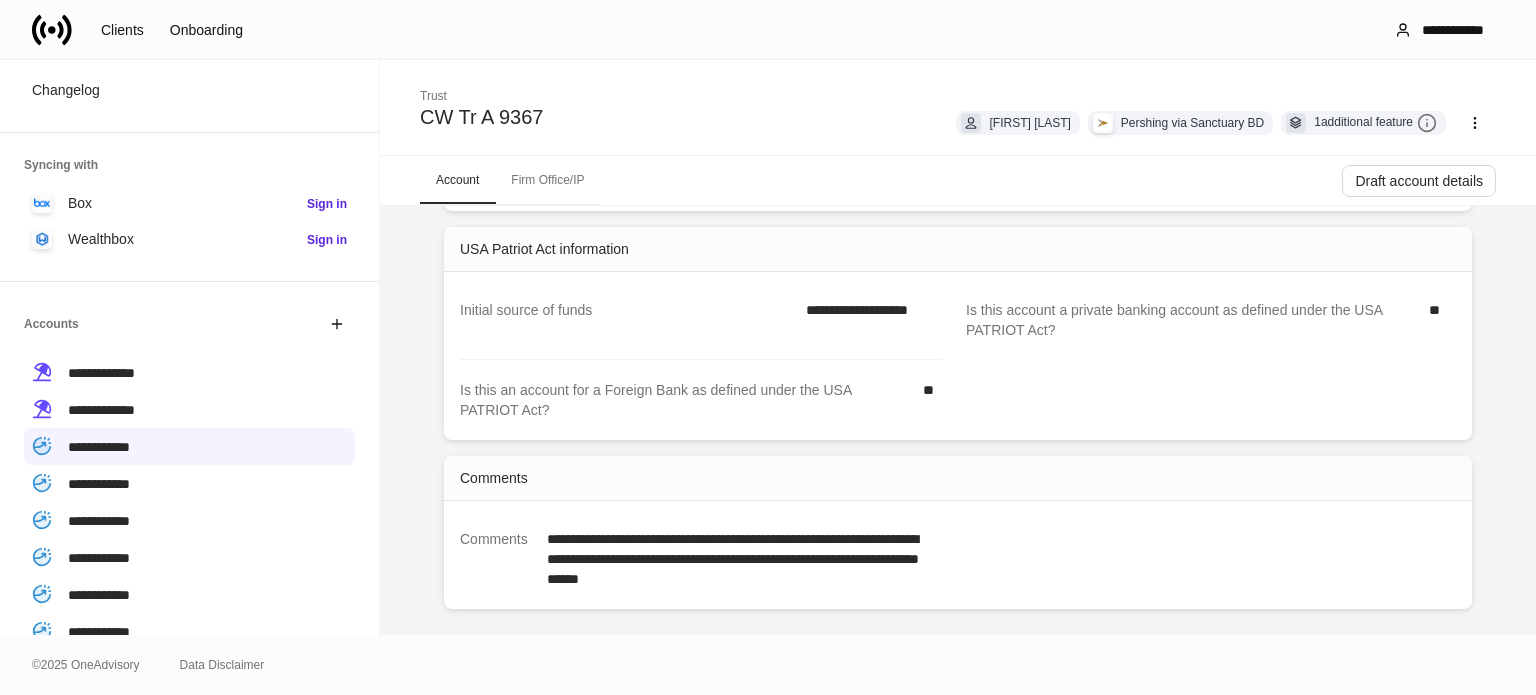 scroll, scrollTop: 1323, scrollLeft: 0, axis: vertical 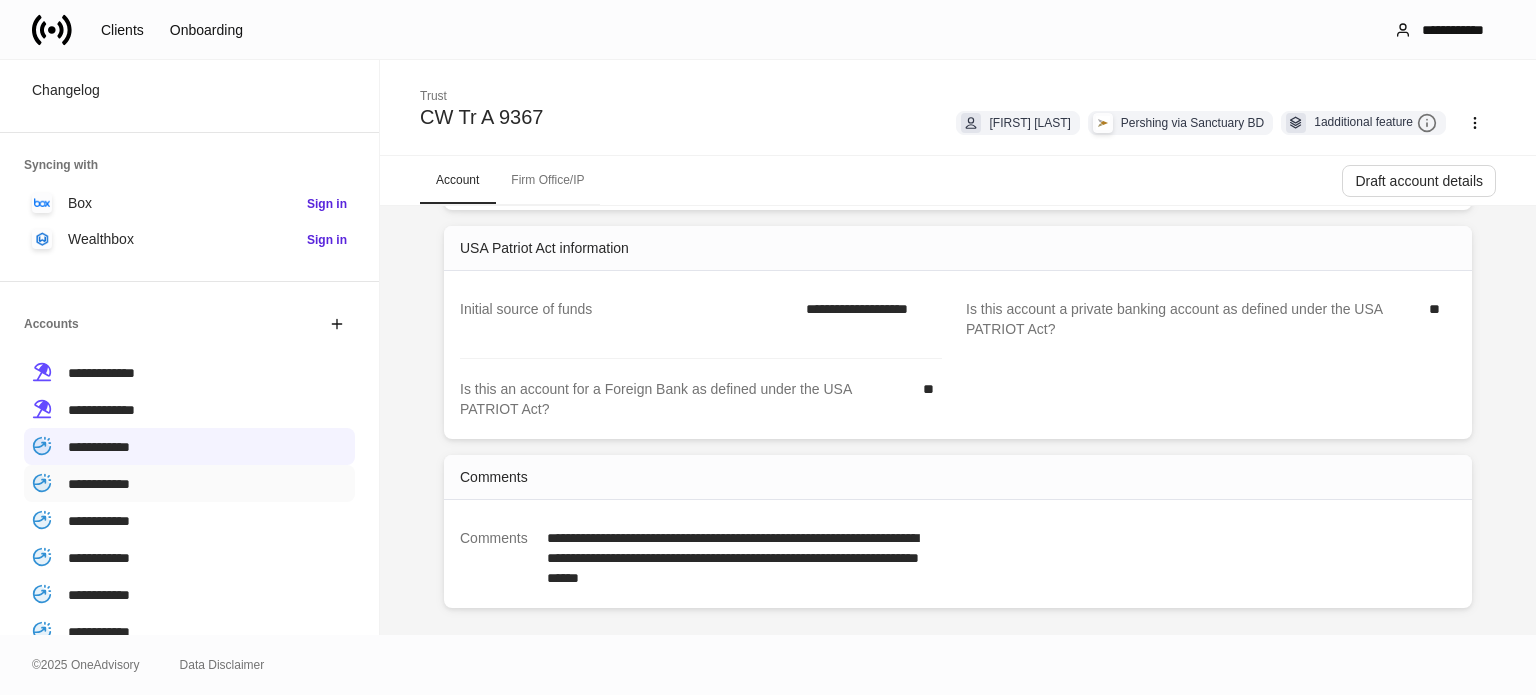 click on "**********" at bounding box center [189, 483] 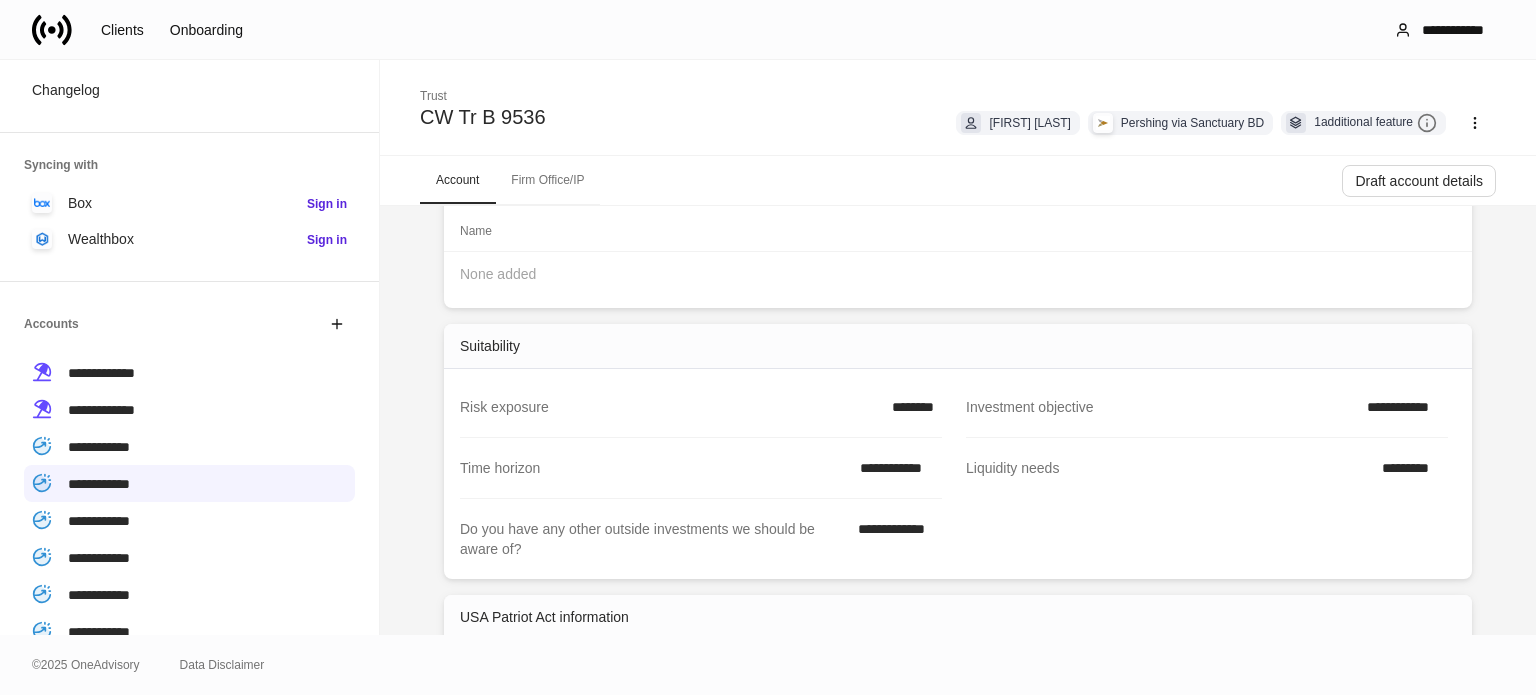 scroll, scrollTop: 1154, scrollLeft: 0, axis: vertical 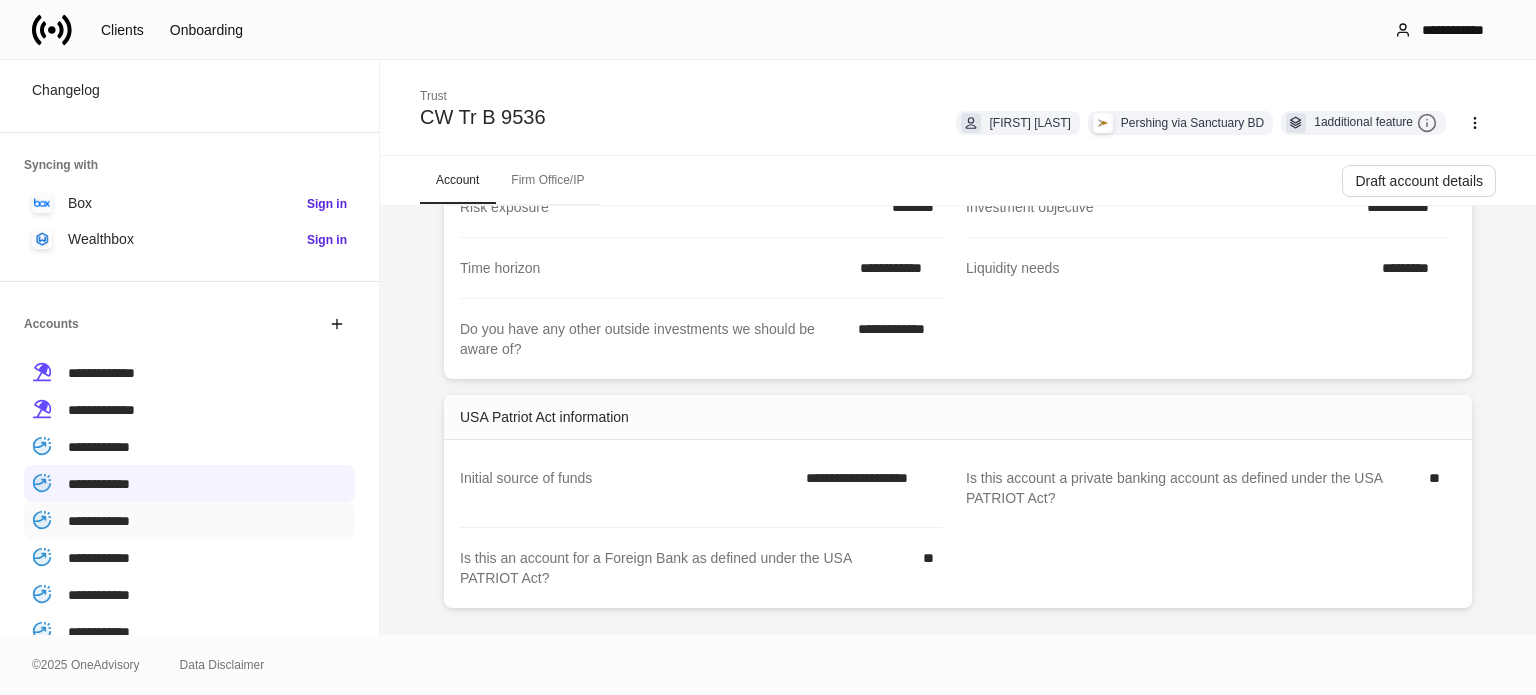 click on "**********" at bounding box center (99, 521) 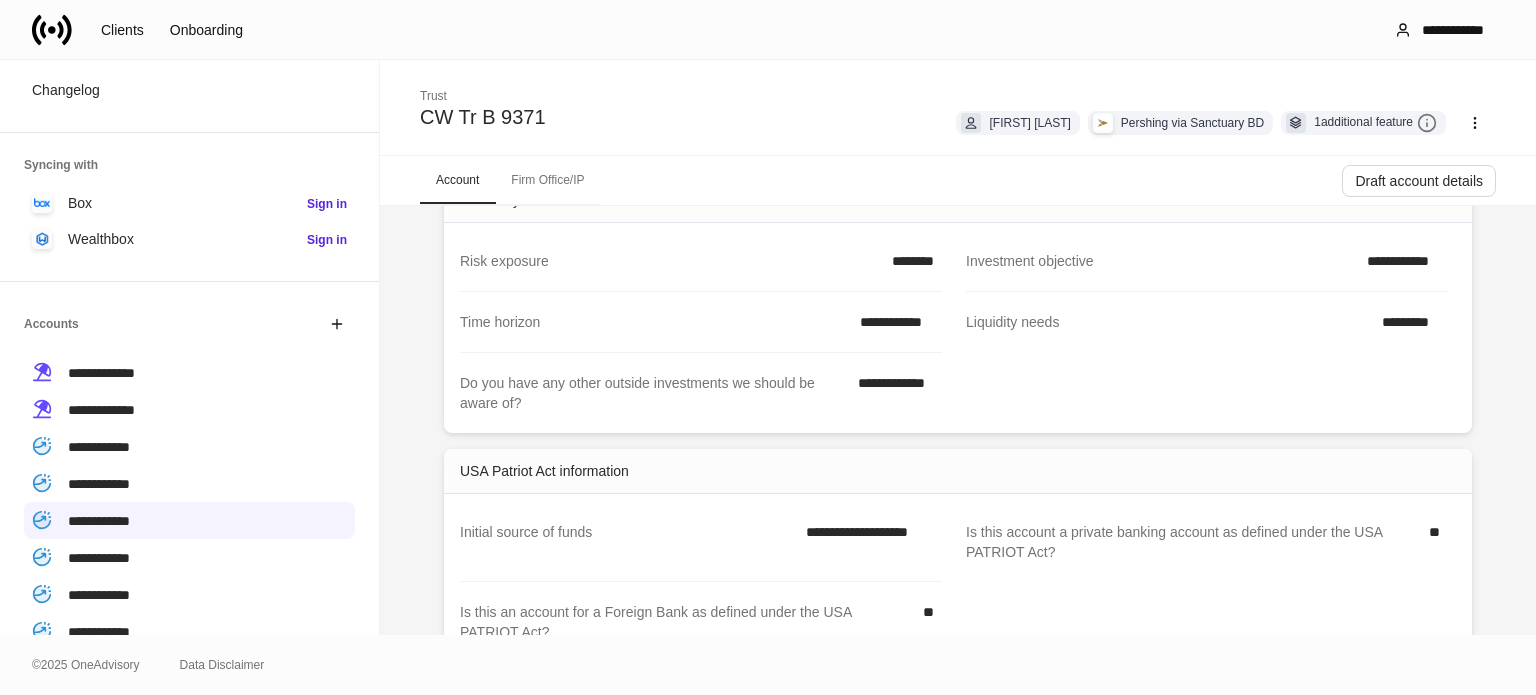 scroll, scrollTop: 1154, scrollLeft: 0, axis: vertical 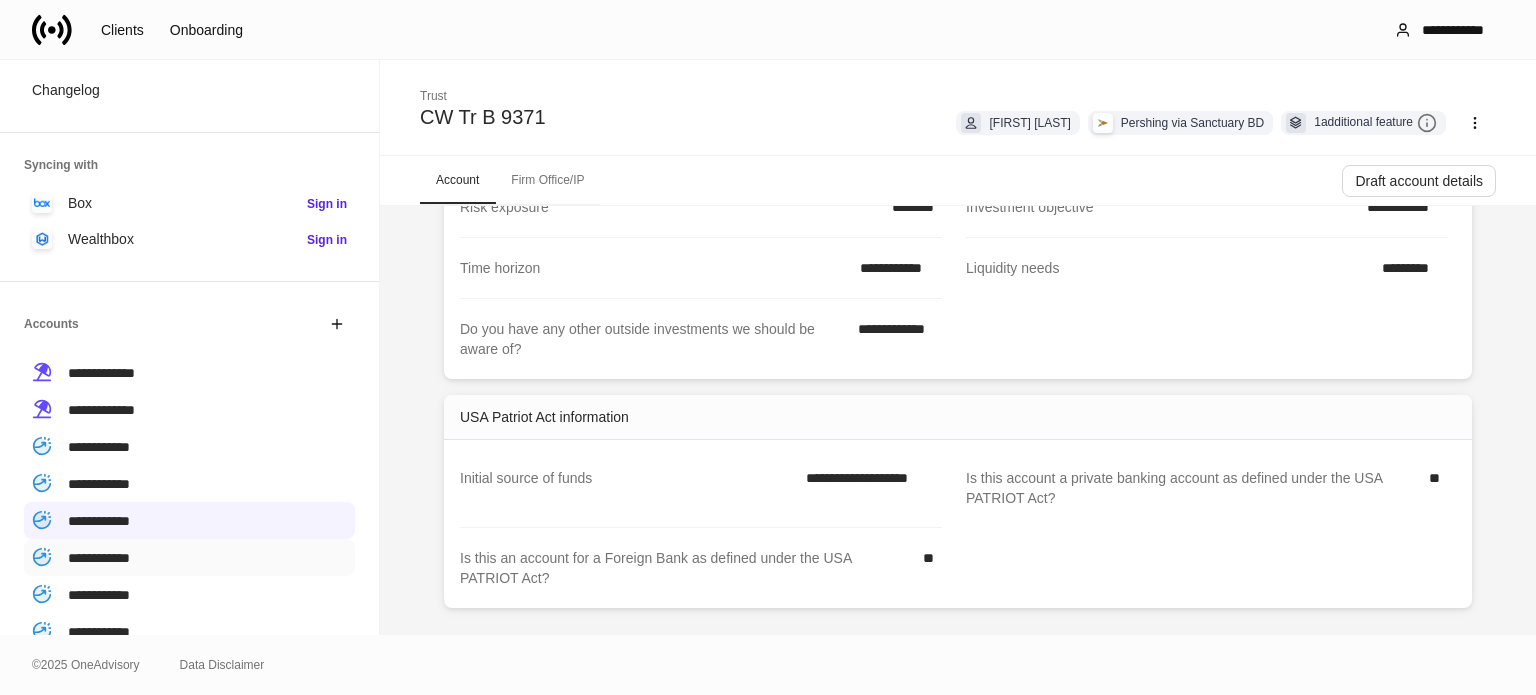 click on "**********" at bounding box center (99, 558) 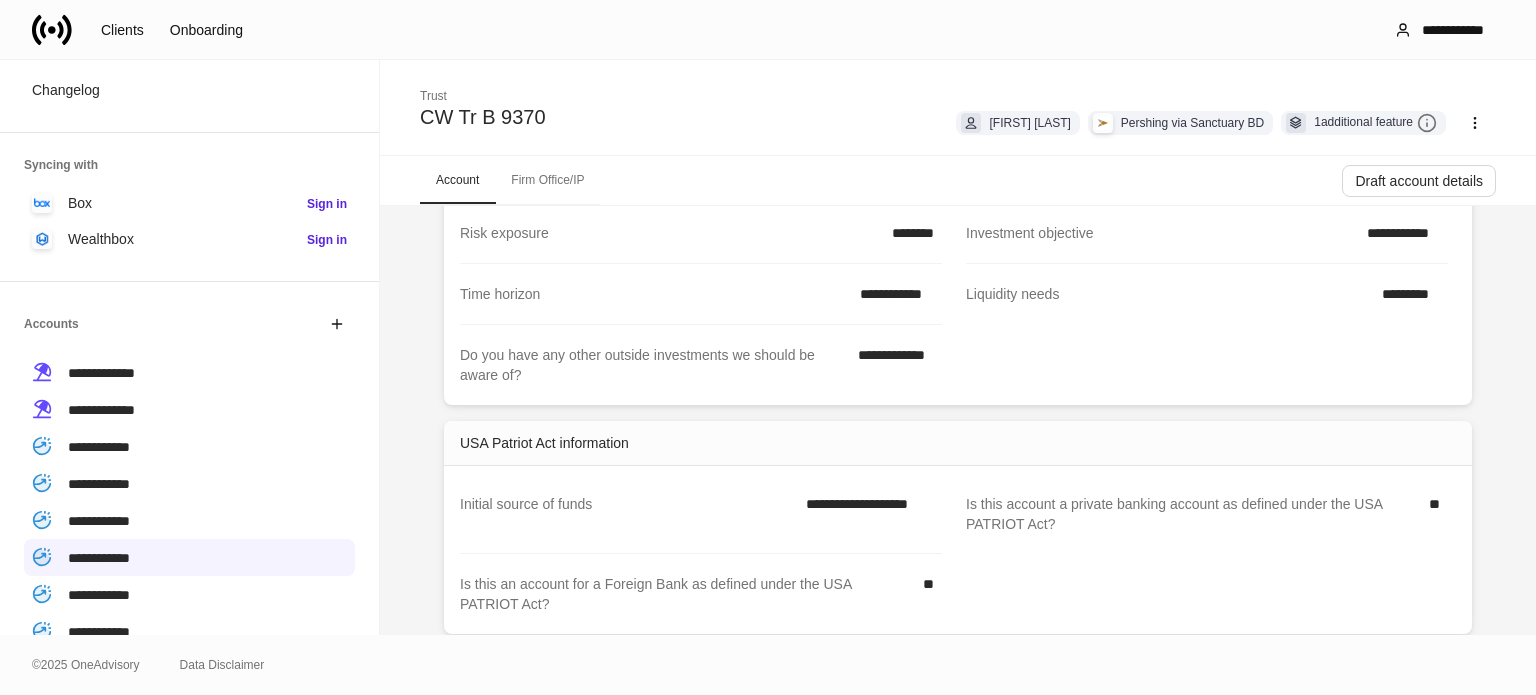 scroll, scrollTop: 1154, scrollLeft: 0, axis: vertical 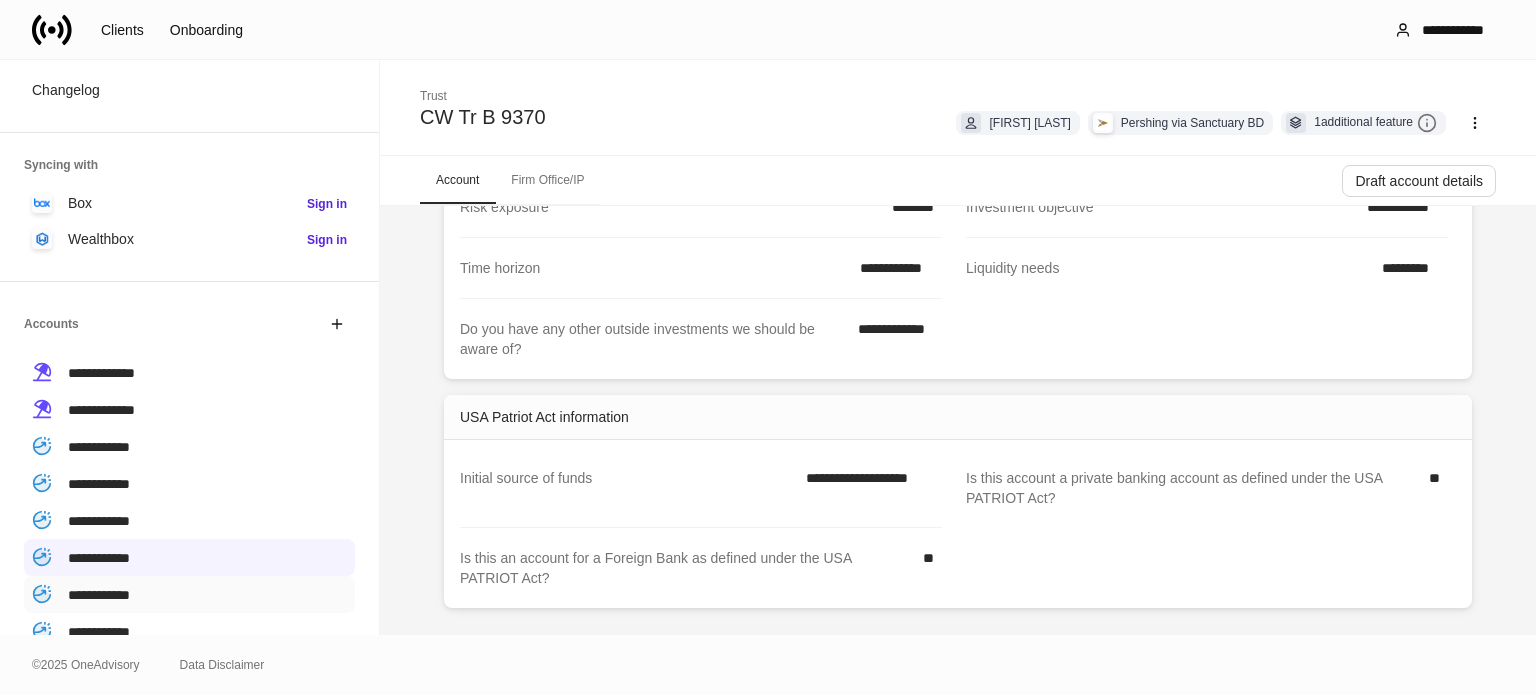 click on "**********" at bounding box center (99, 594) 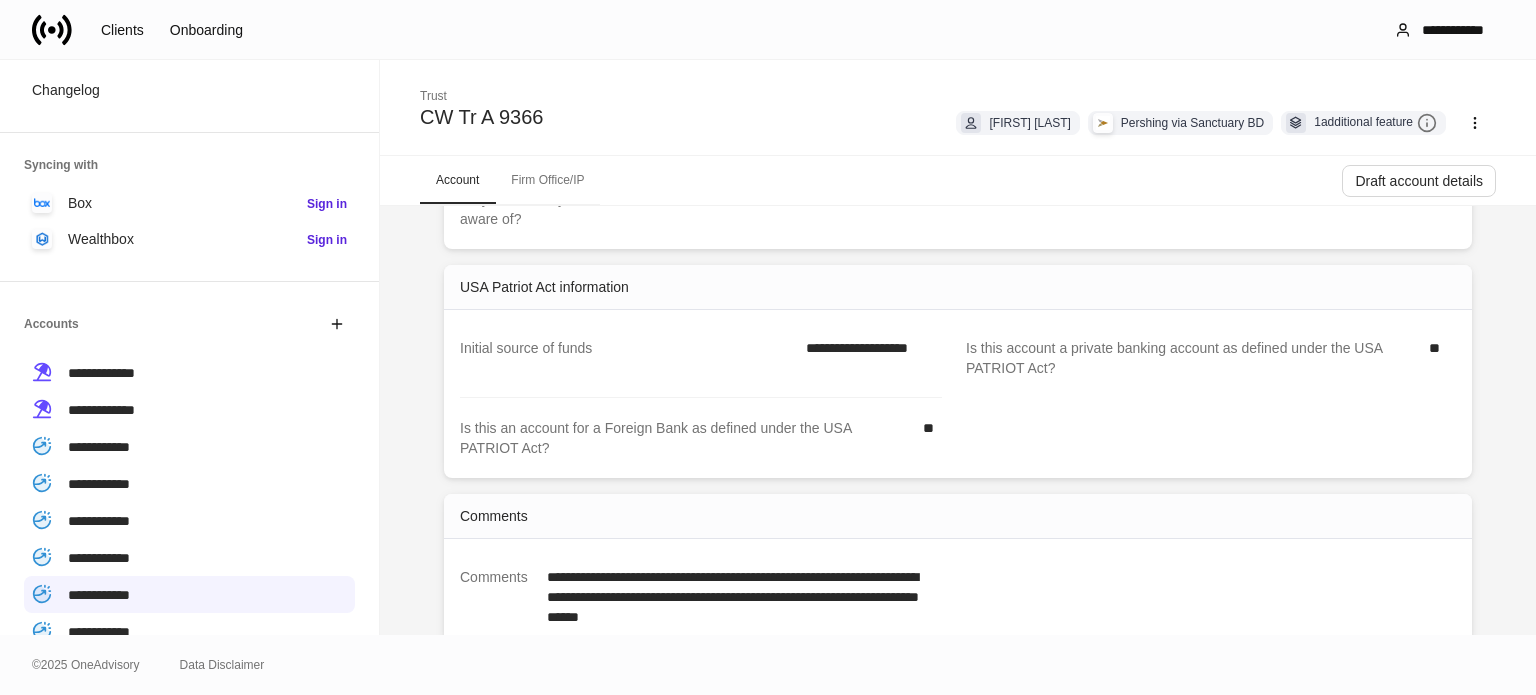 scroll, scrollTop: 1323, scrollLeft: 0, axis: vertical 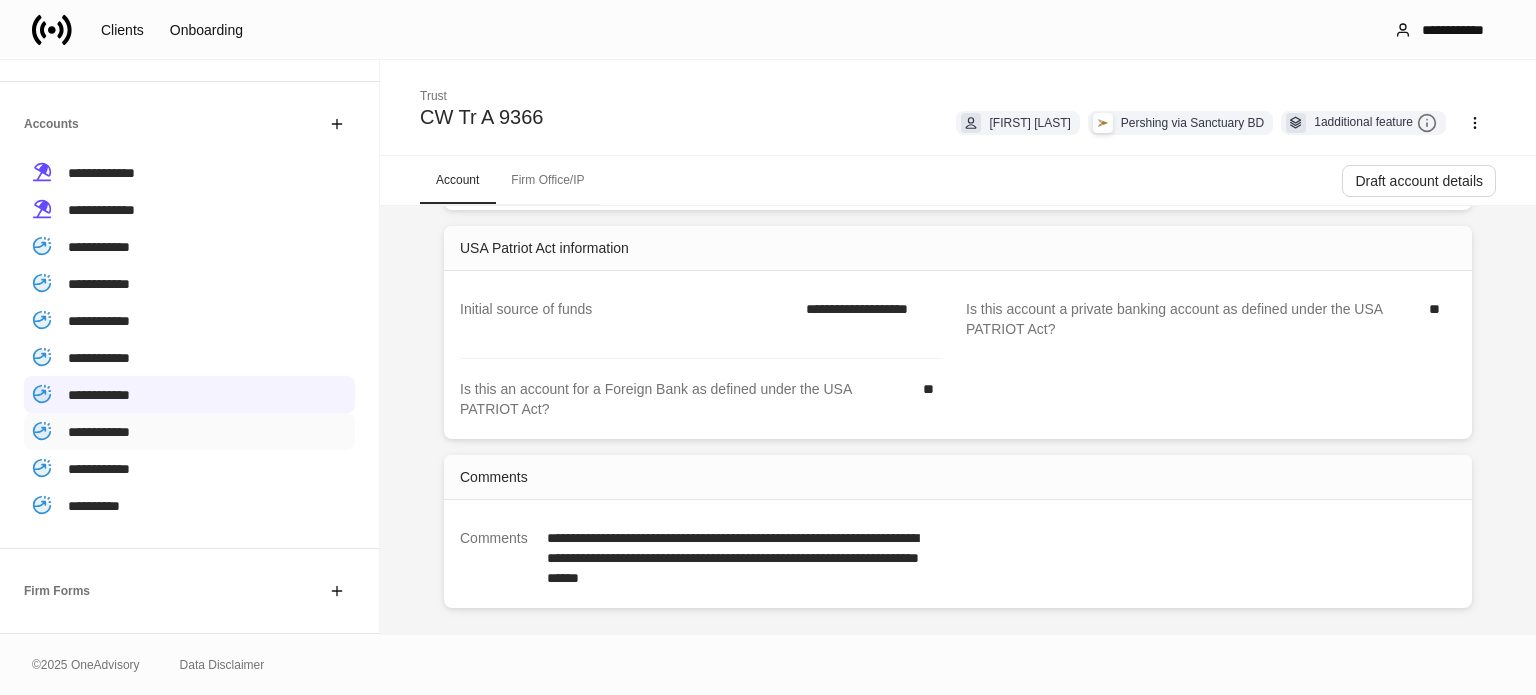 click on "**********" at bounding box center [99, 432] 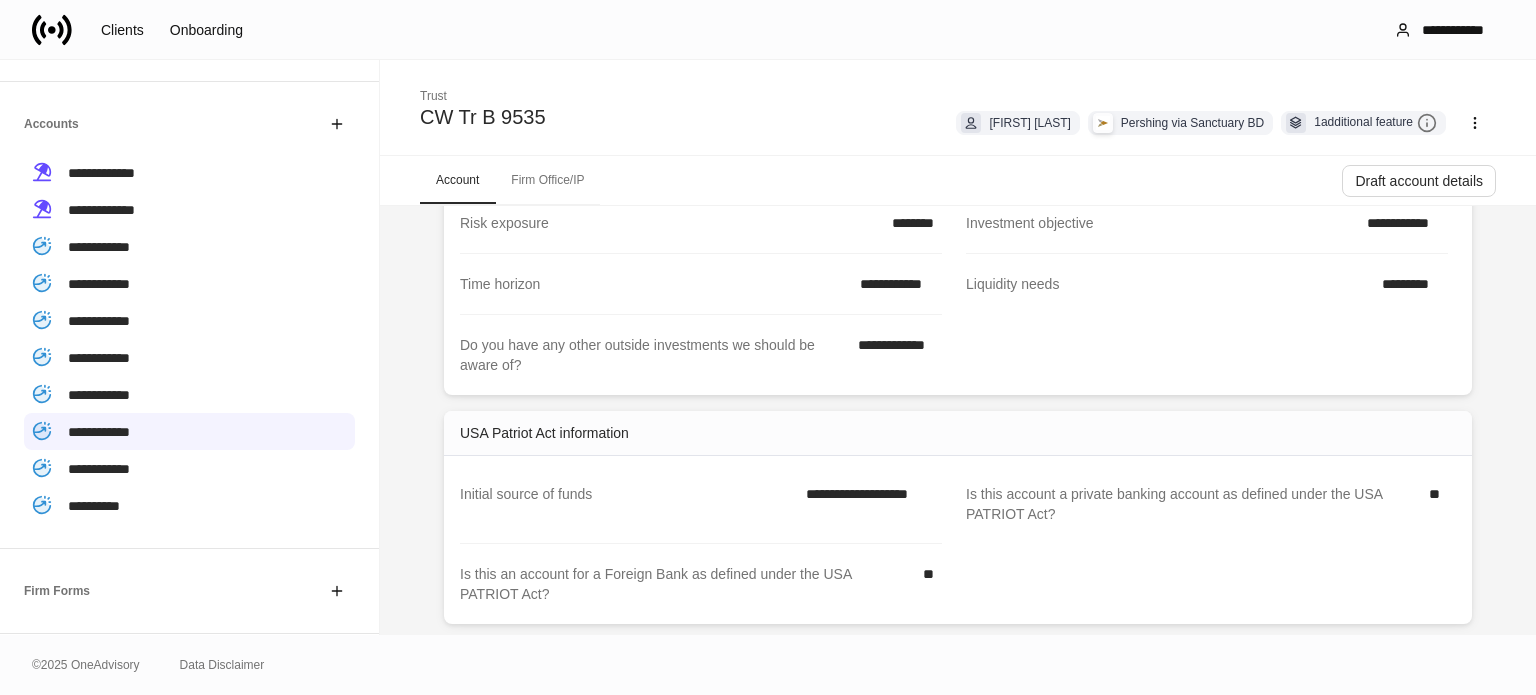 scroll, scrollTop: 1154, scrollLeft: 0, axis: vertical 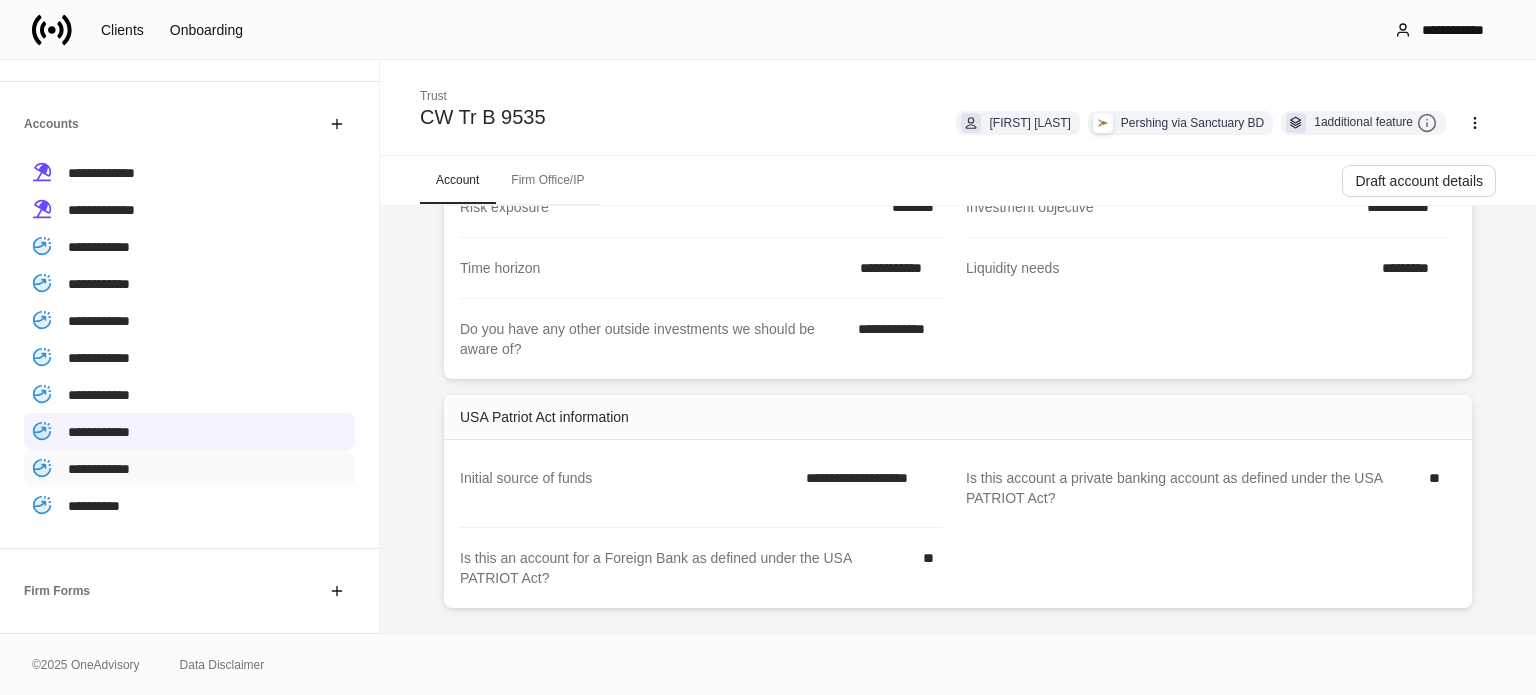 click on "**********" at bounding box center (99, 469) 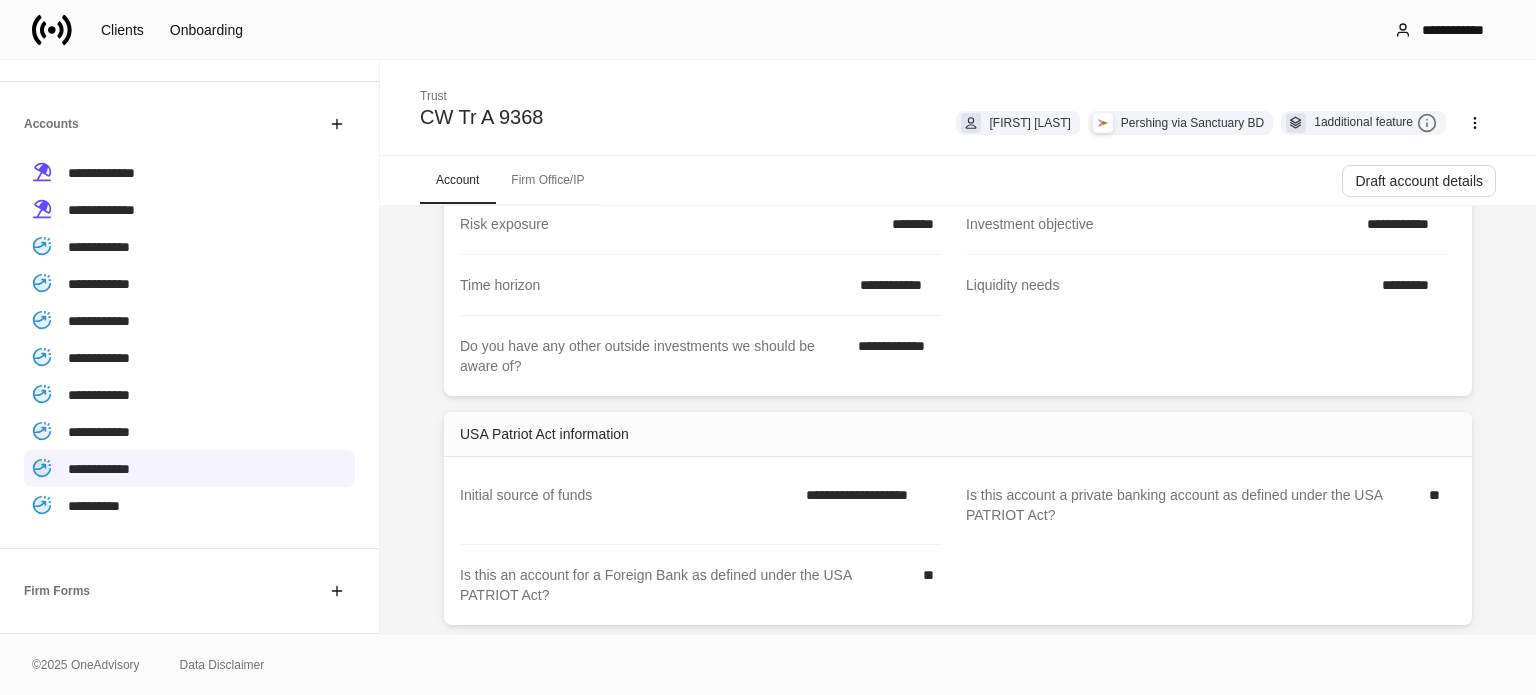 scroll, scrollTop: 1154, scrollLeft: 0, axis: vertical 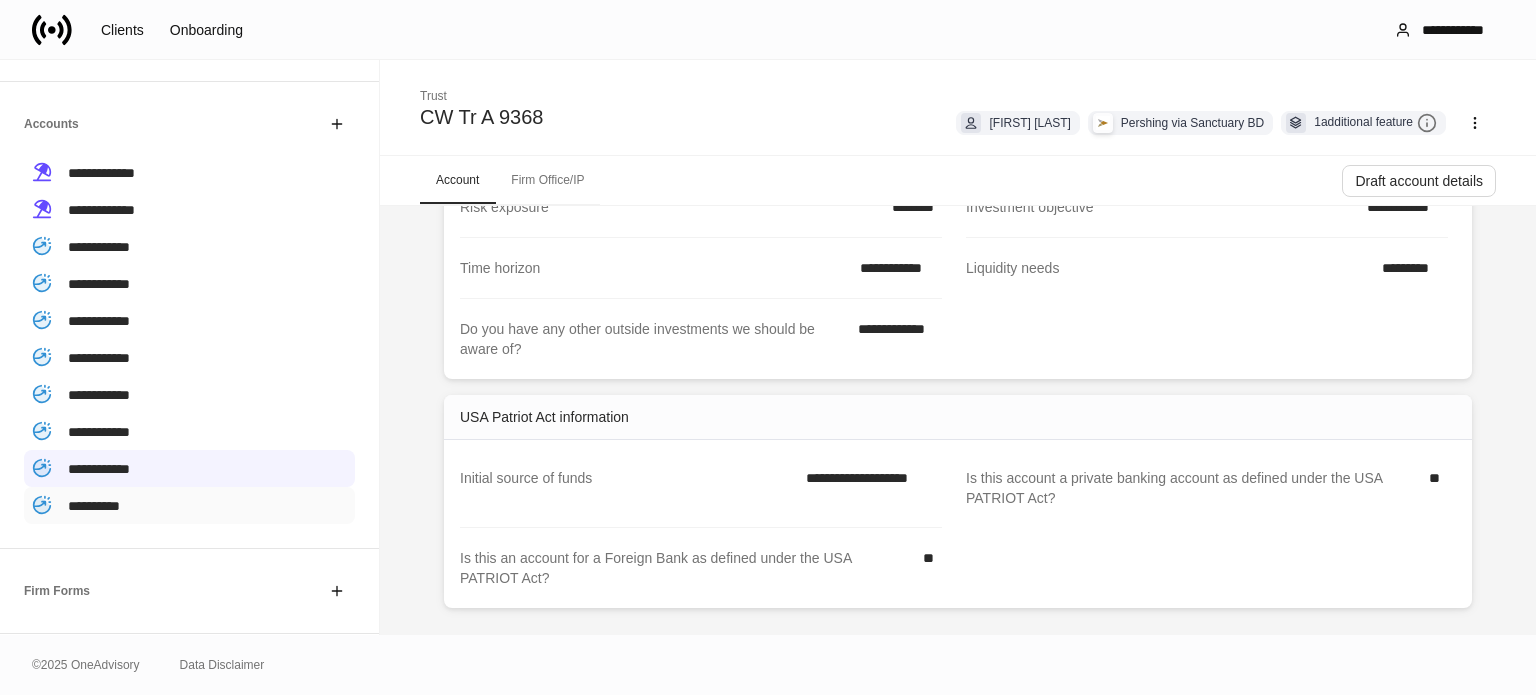 click on "**********" at bounding box center (94, 506) 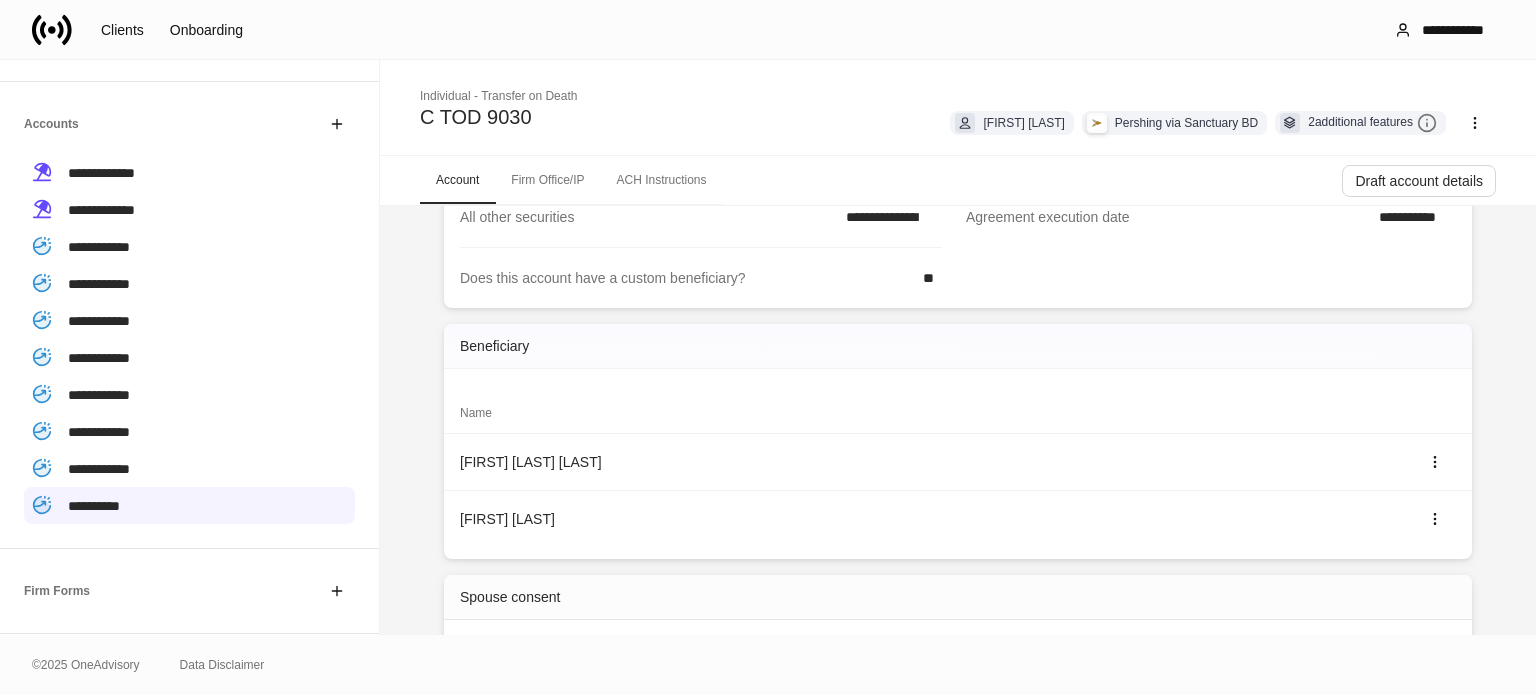 scroll, scrollTop: 0, scrollLeft: 0, axis: both 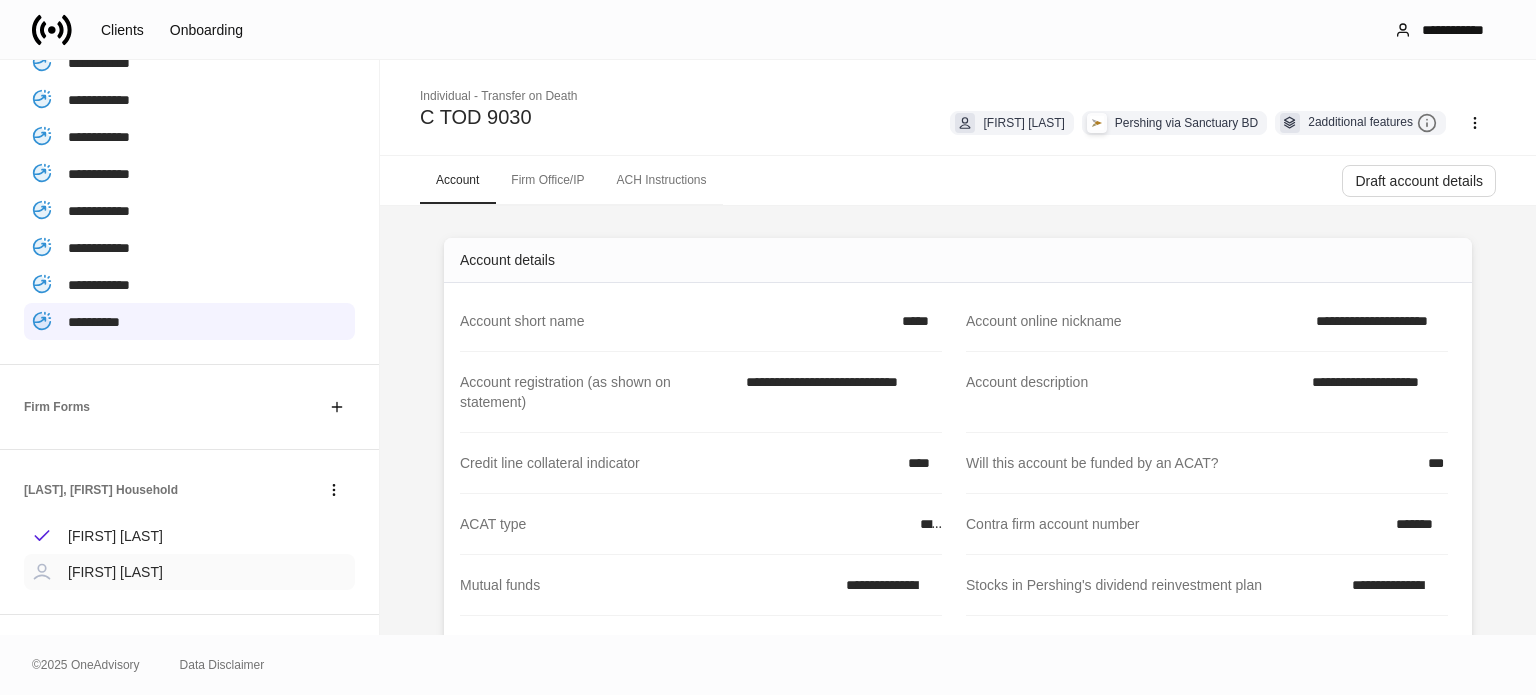 click on "Cindy Weissser" at bounding box center (115, 572) 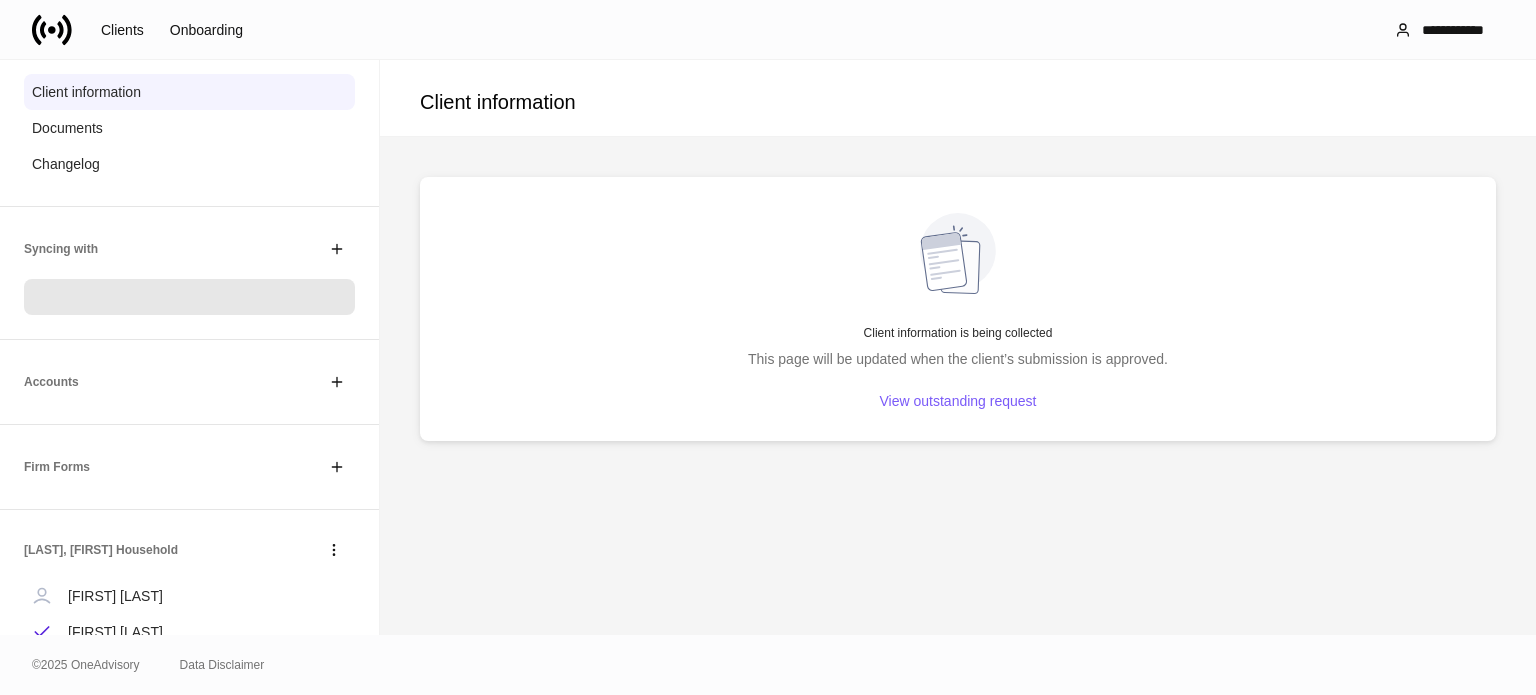 scroll, scrollTop: 196, scrollLeft: 0, axis: vertical 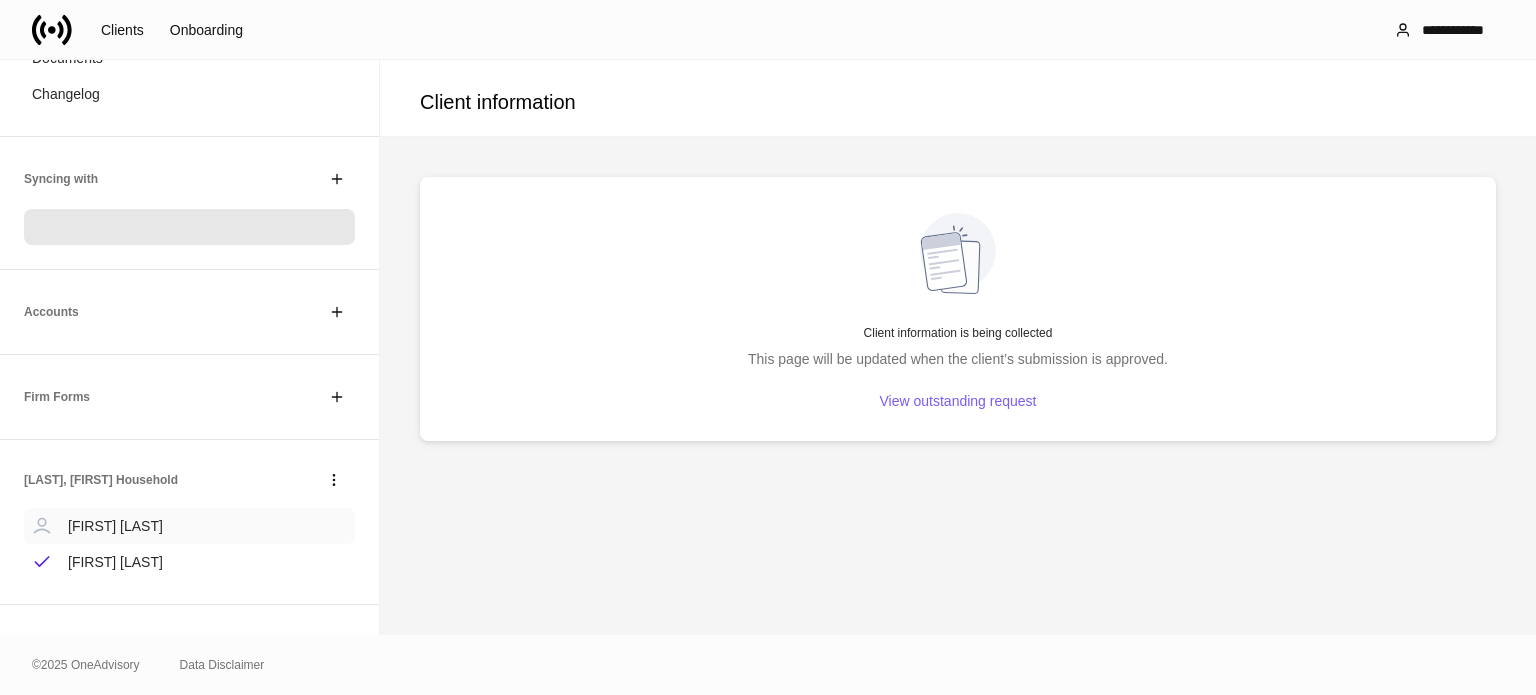 click on "Cindy Weisser" at bounding box center (115, 526) 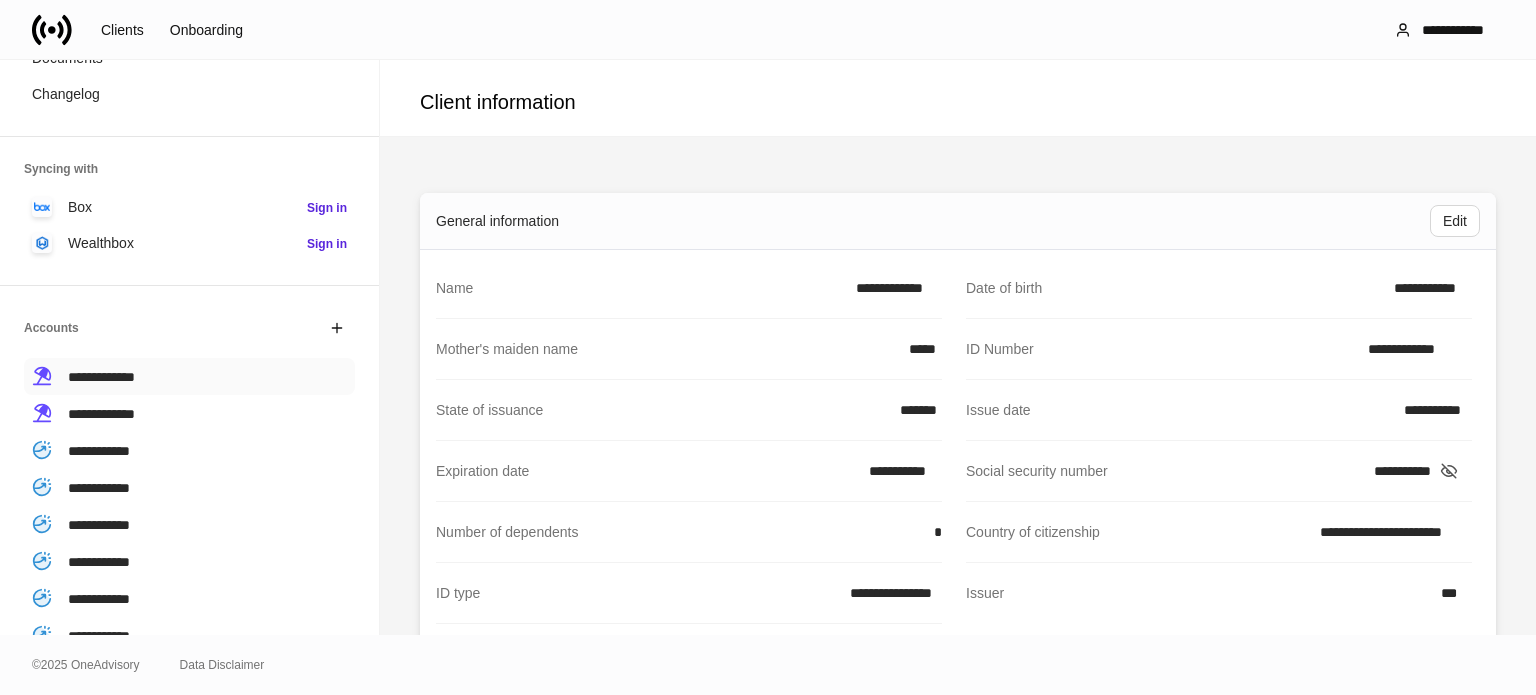 click on "**********" at bounding box center (101, 376) 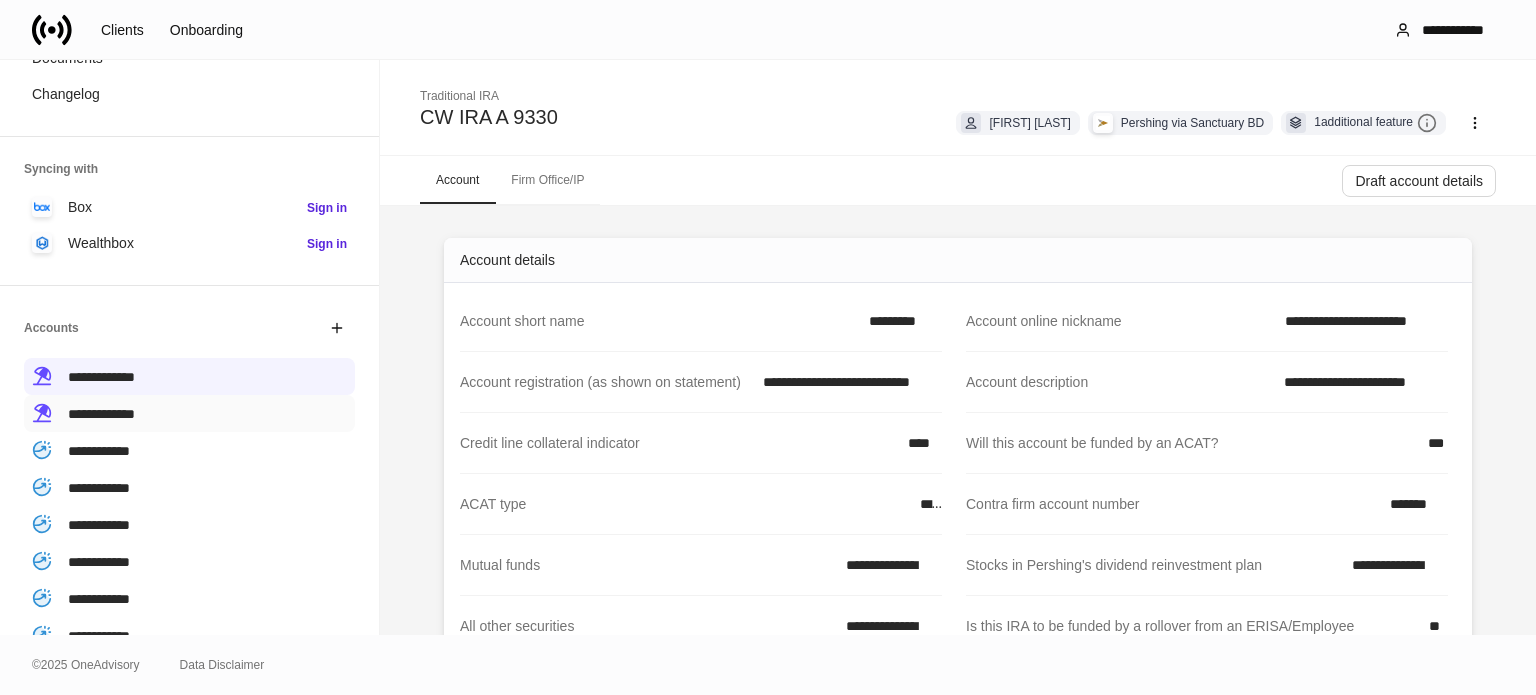 click on "**********" at bounding box center [101, 414] 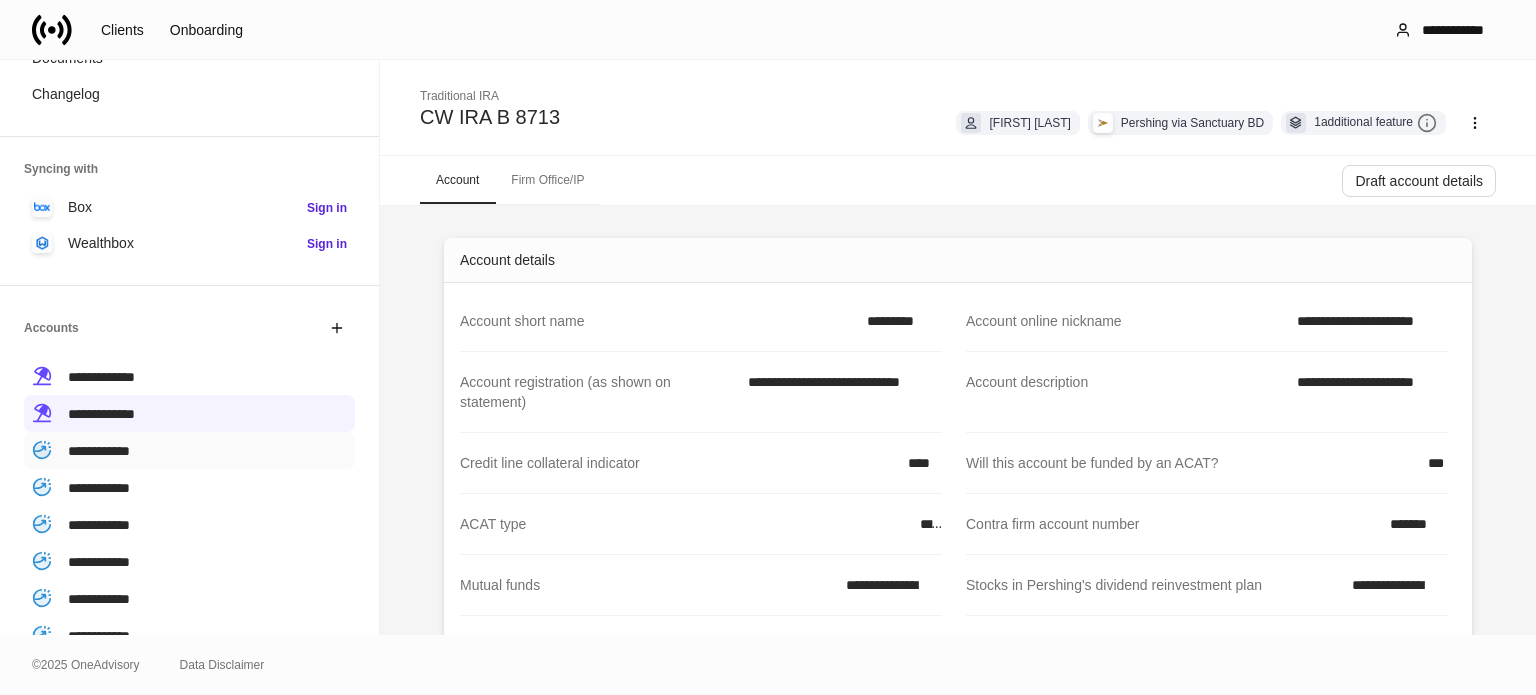 click on "**********" at bounding box center [99, 451] 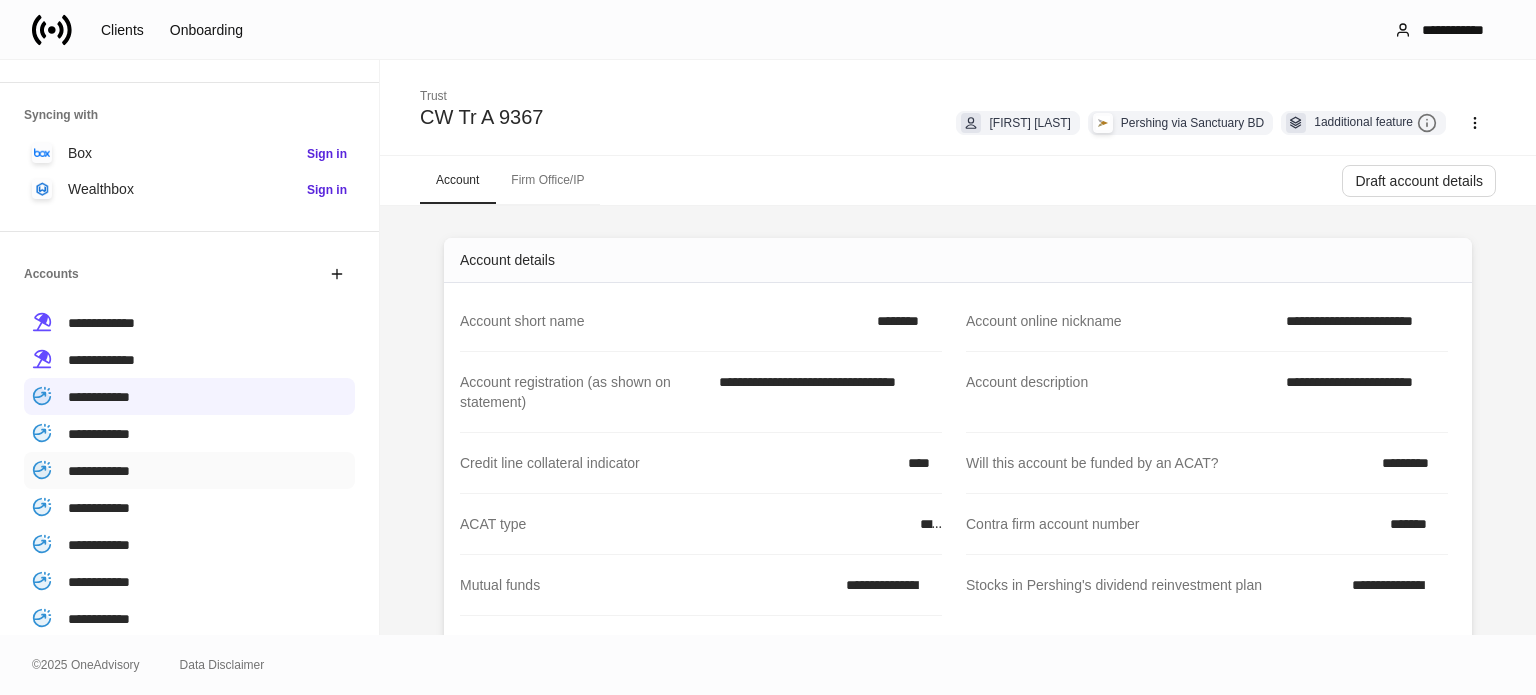 scroll, scrollTop: 296, scrollLeft: 0, axis: vertical 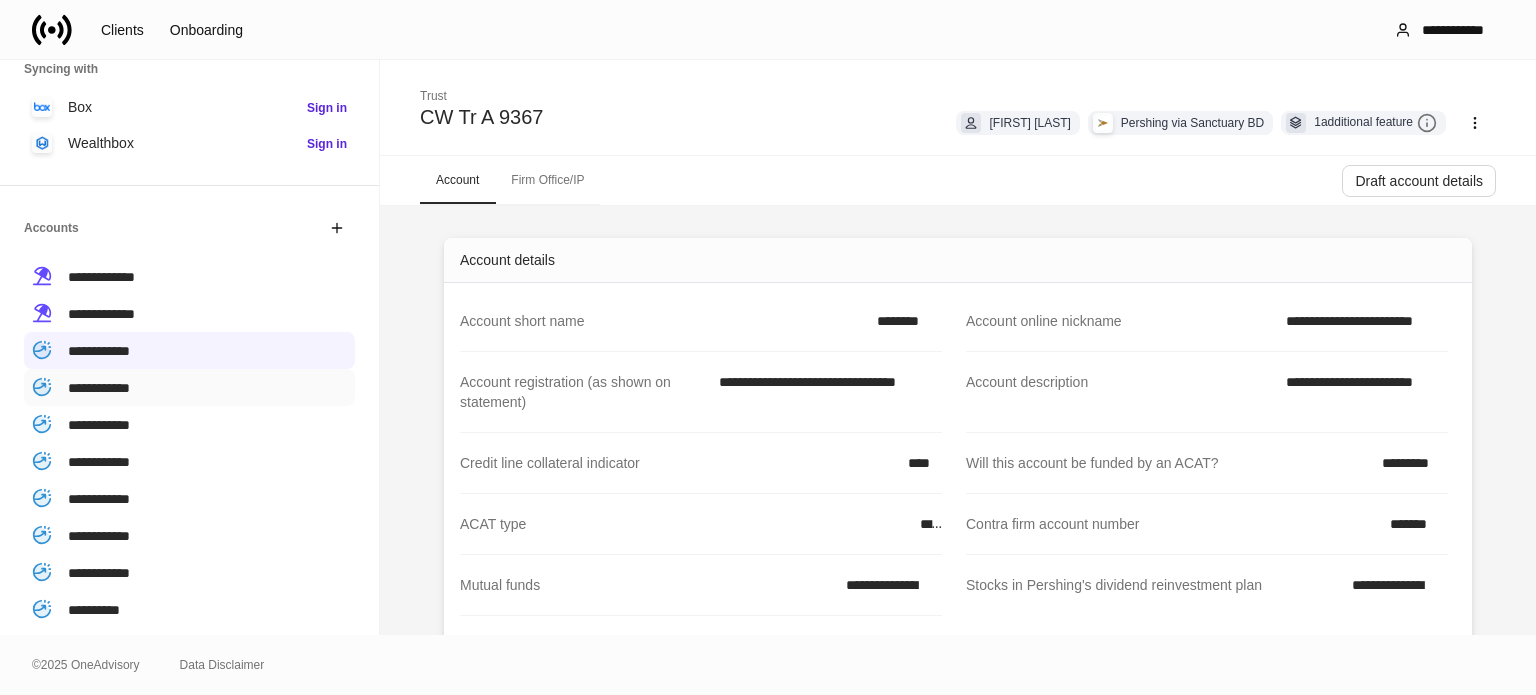 click on "**********" at bounding box center (99, 388) 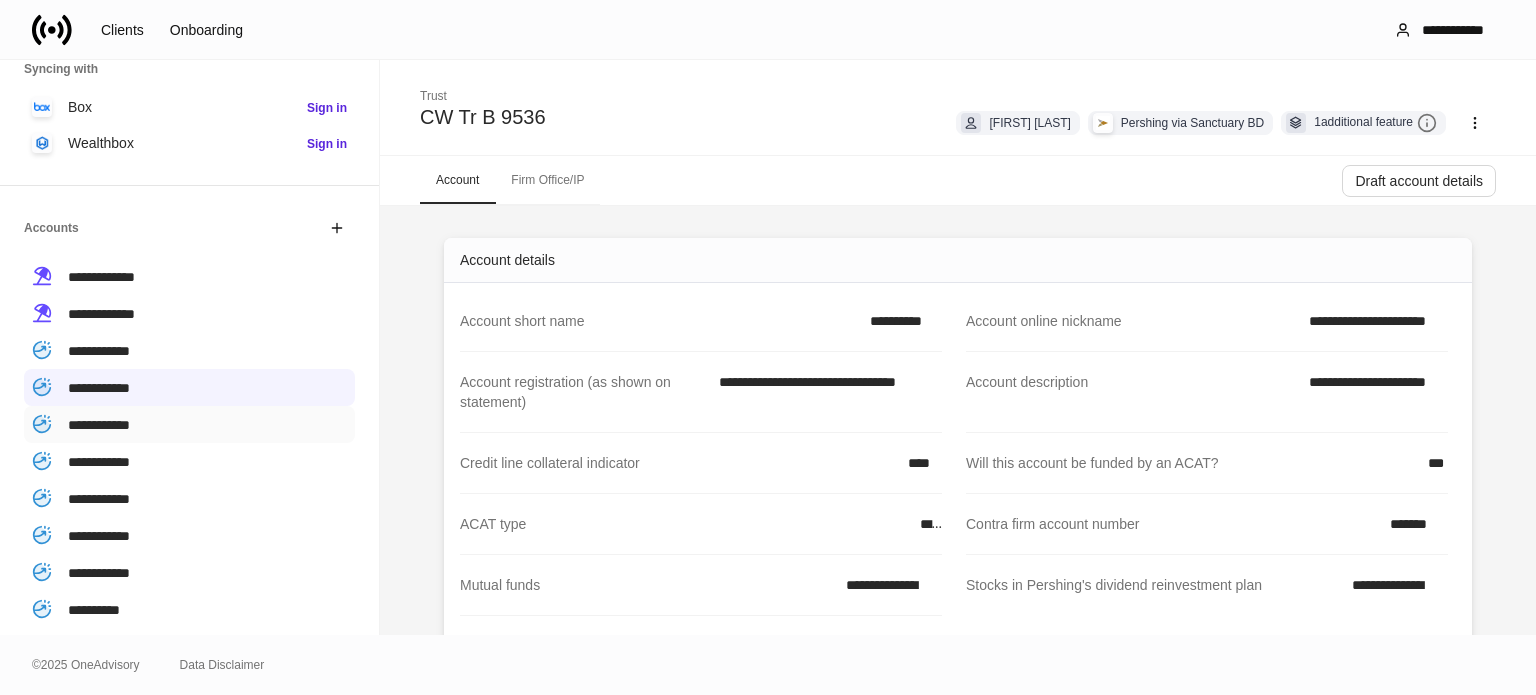 click on "**********" at bounding box center (99, 425) 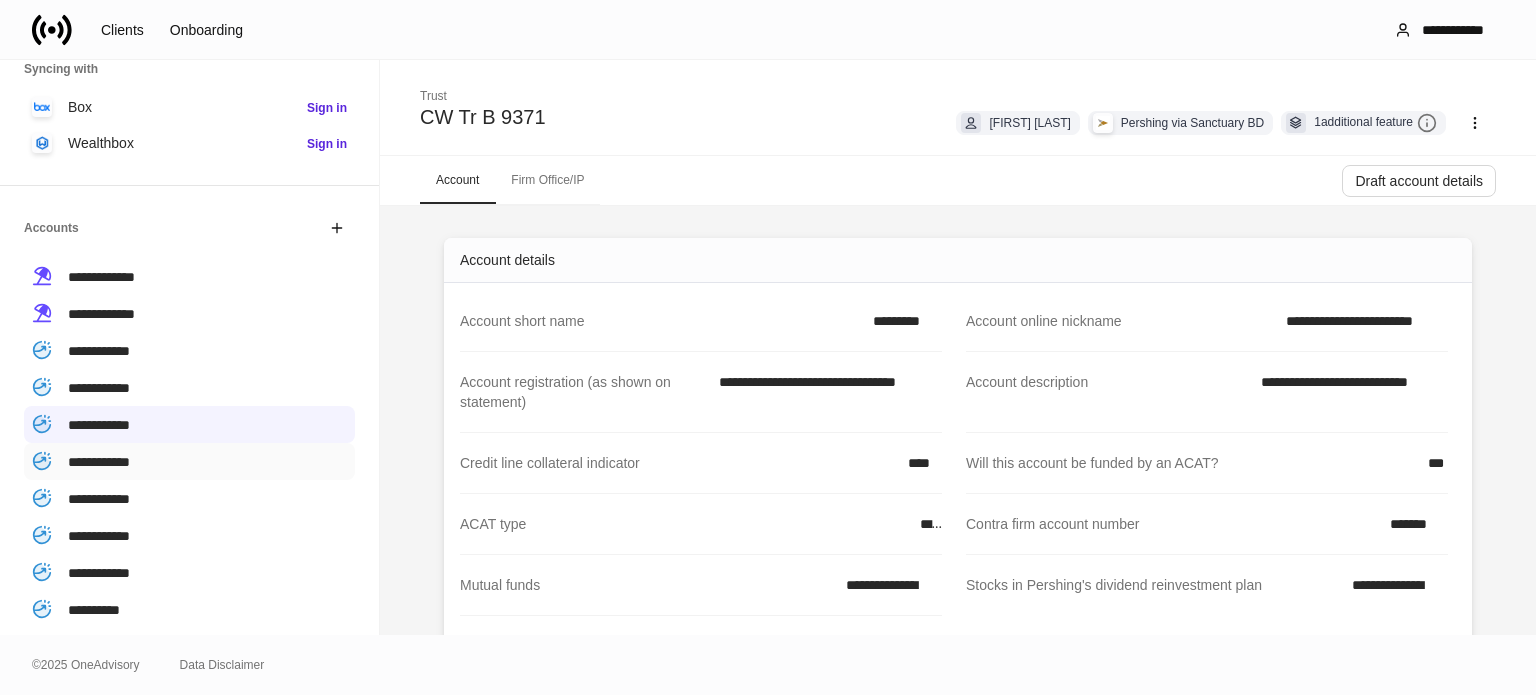 click on "**********" at bounding box center (99, 462) 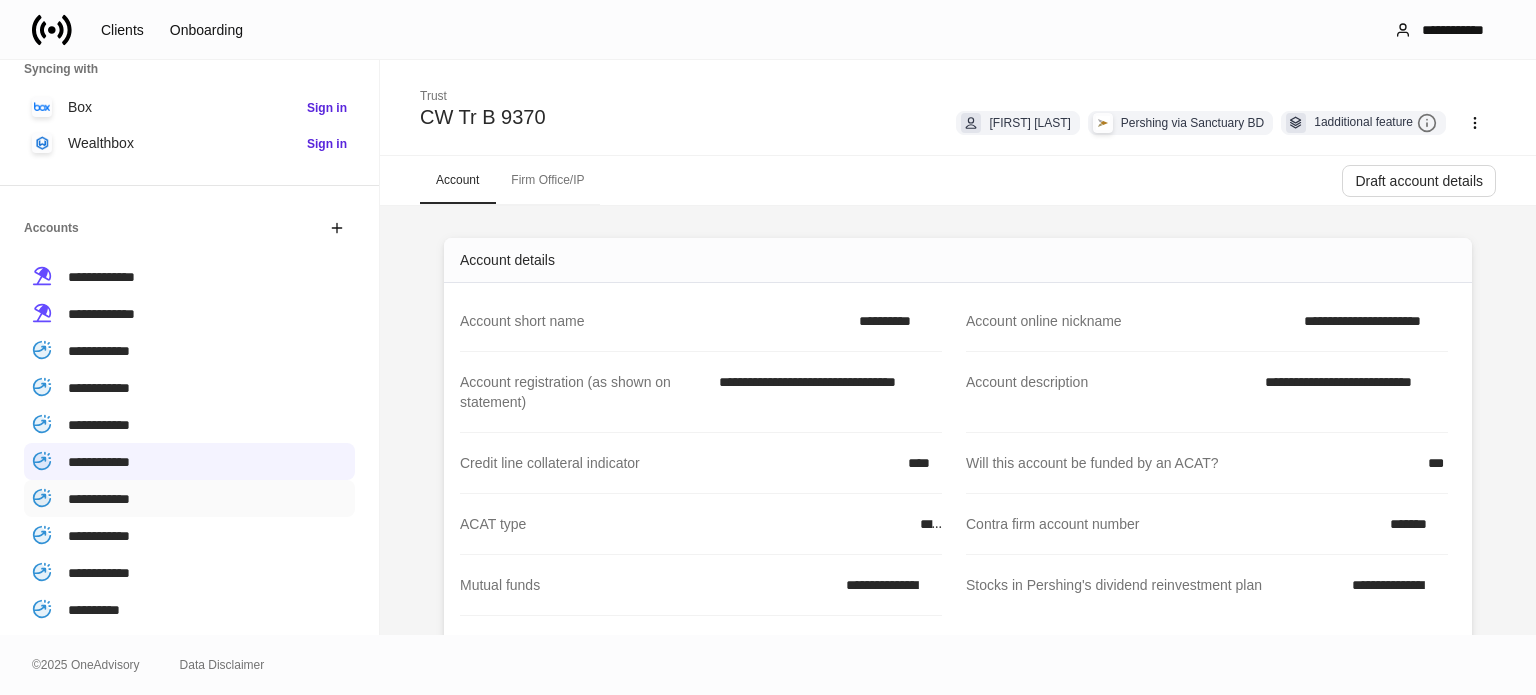 click on "**********" at bounding box center (99, 499) 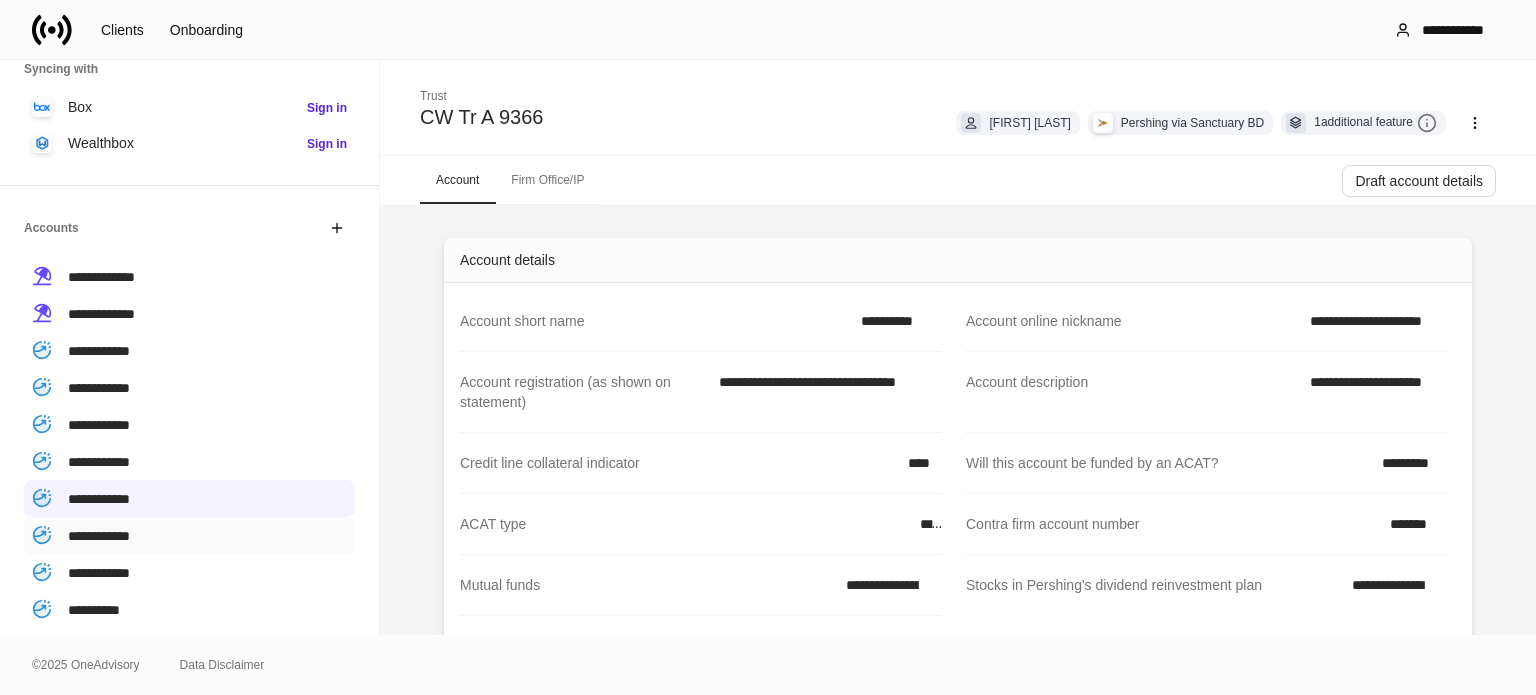 click on "**********" at bounding box center (99, 536) 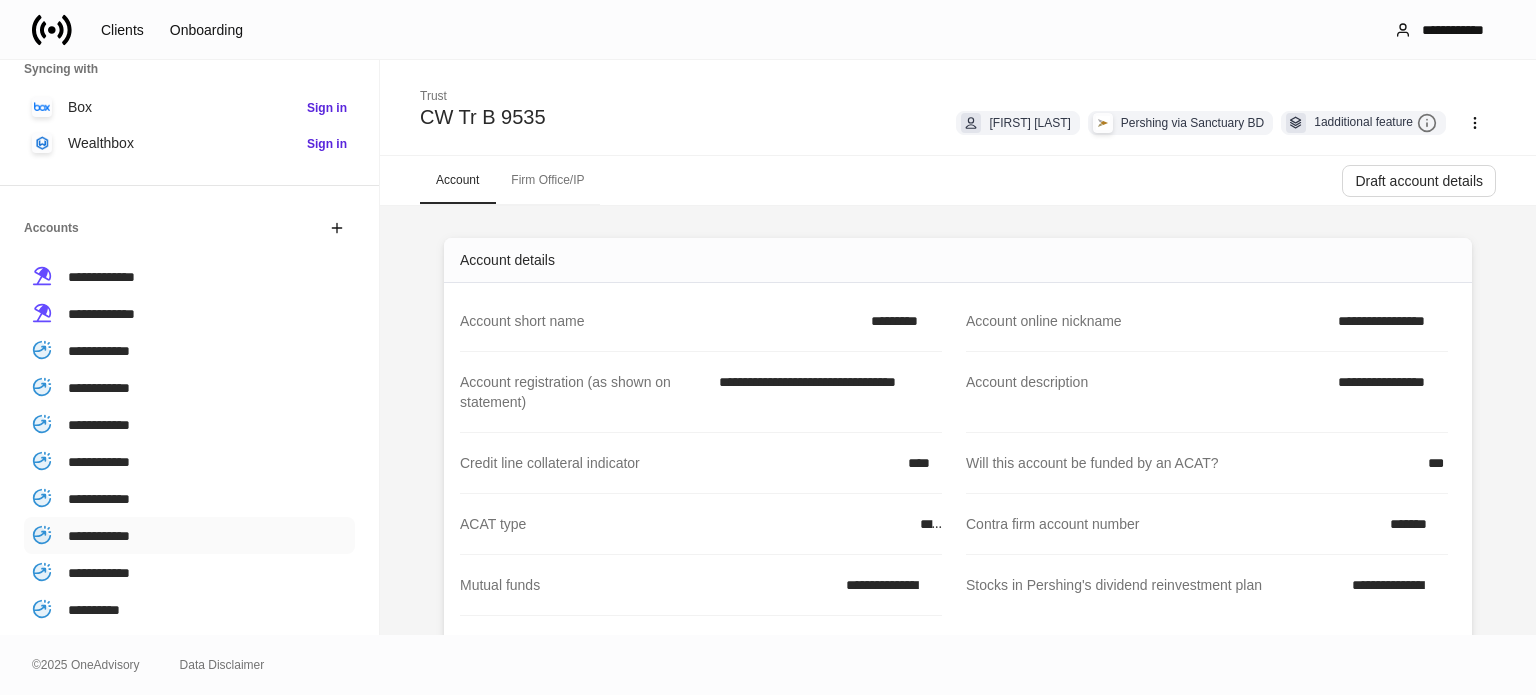 scroll, scrollTop: 396, scrollLeft: 0, axis: vertical 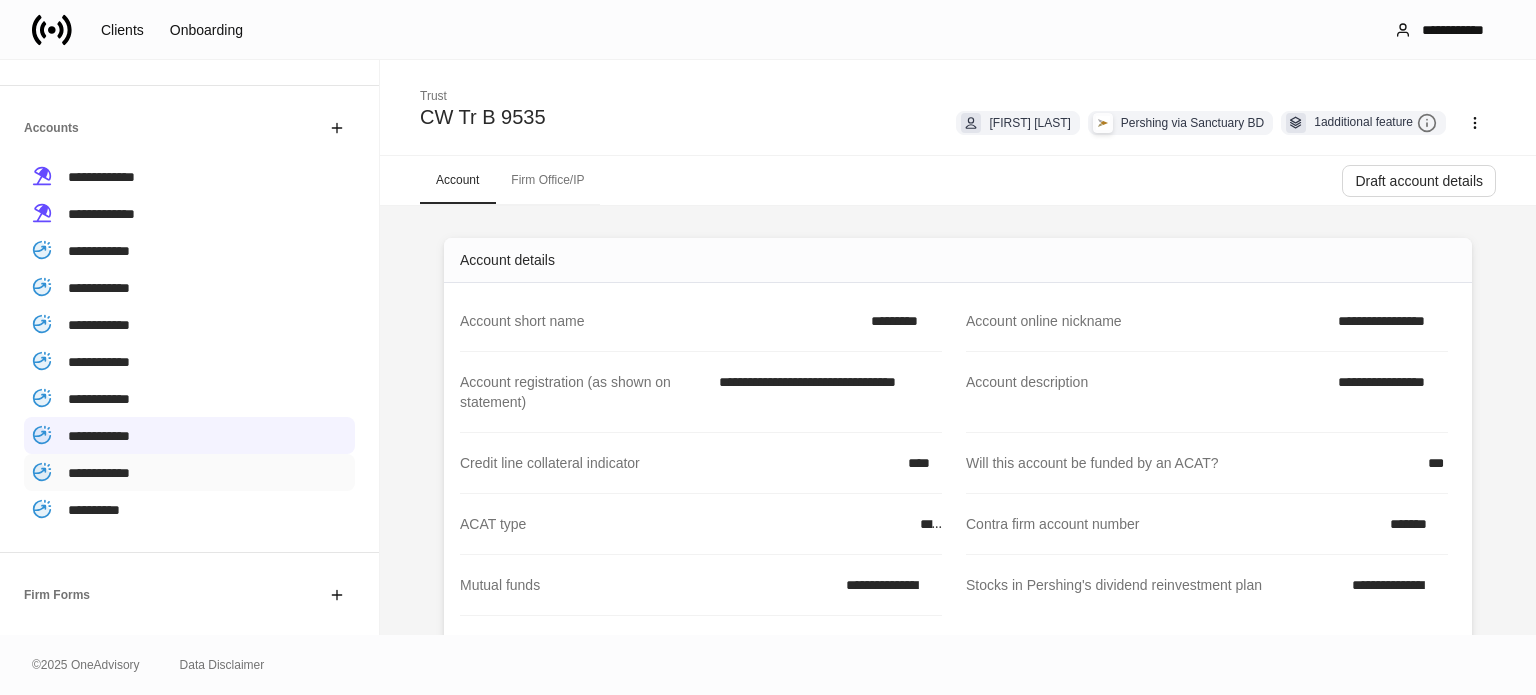 click on "**********" at bounding box center (99, 473) 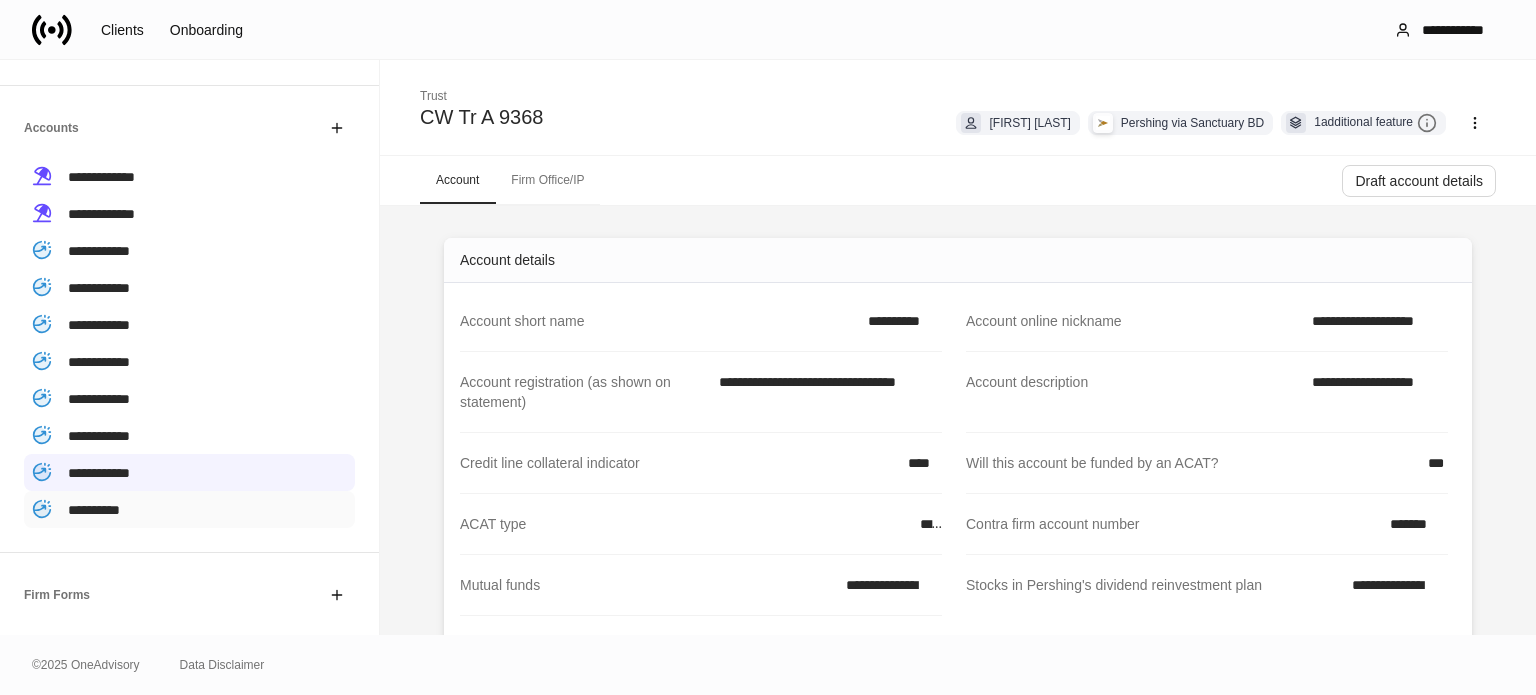 click on "**********" at bounding box center [94, 510] 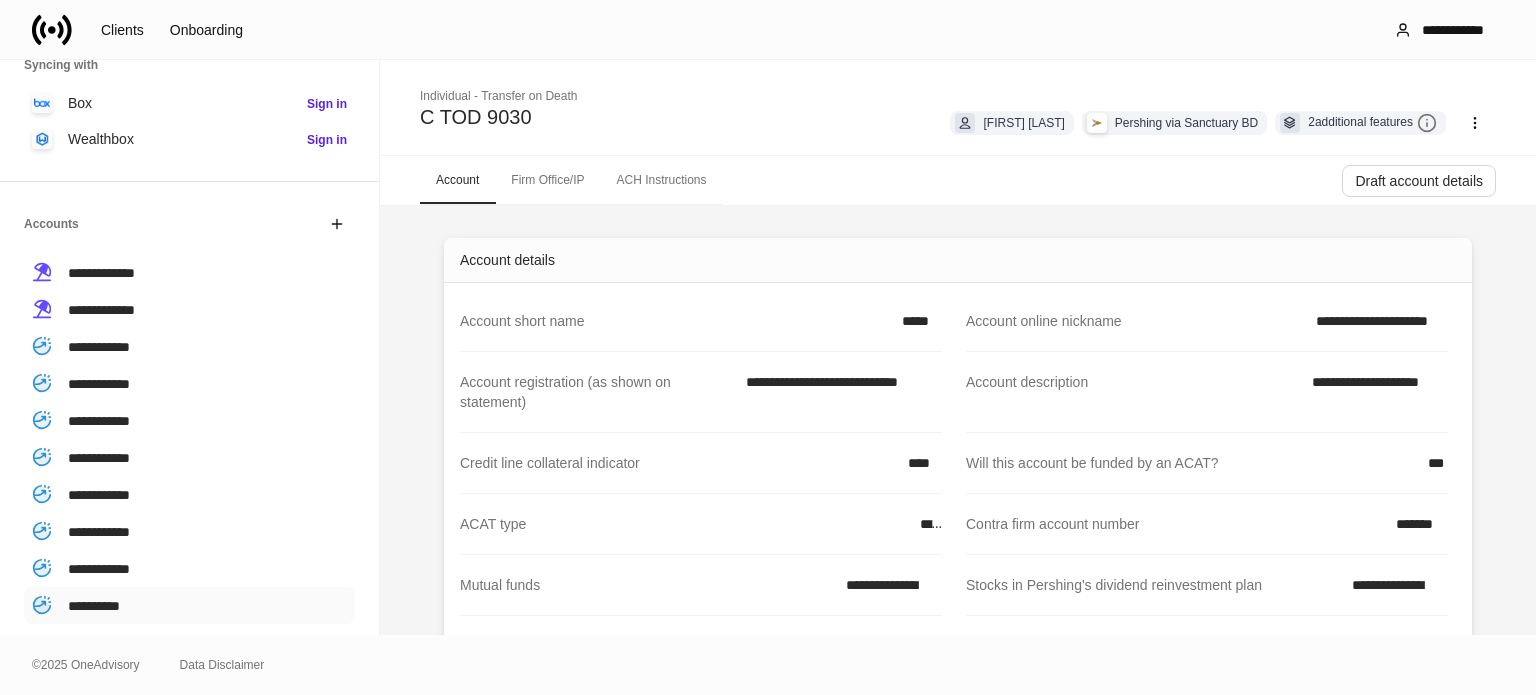 scroll, scrollTop: 0, scrollLeft: 0, axis: both 